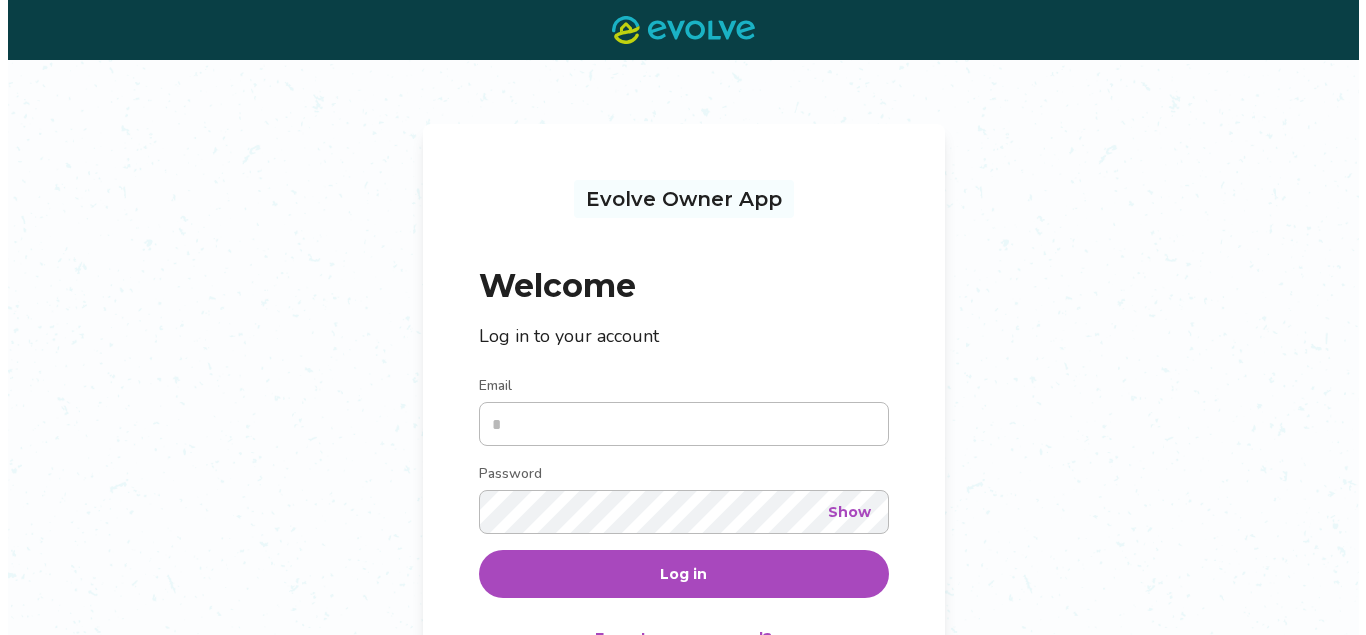 scroll, scrollTop: 0, scrollLeft: 0, axis: both 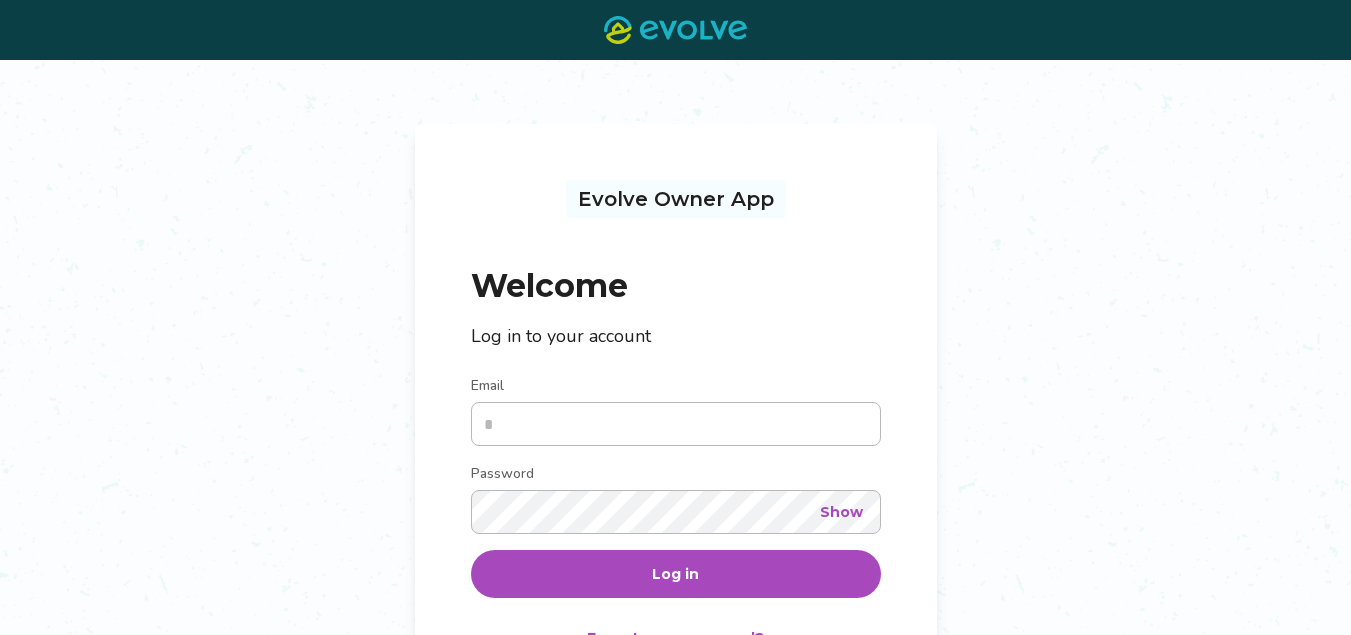 type on "**********" 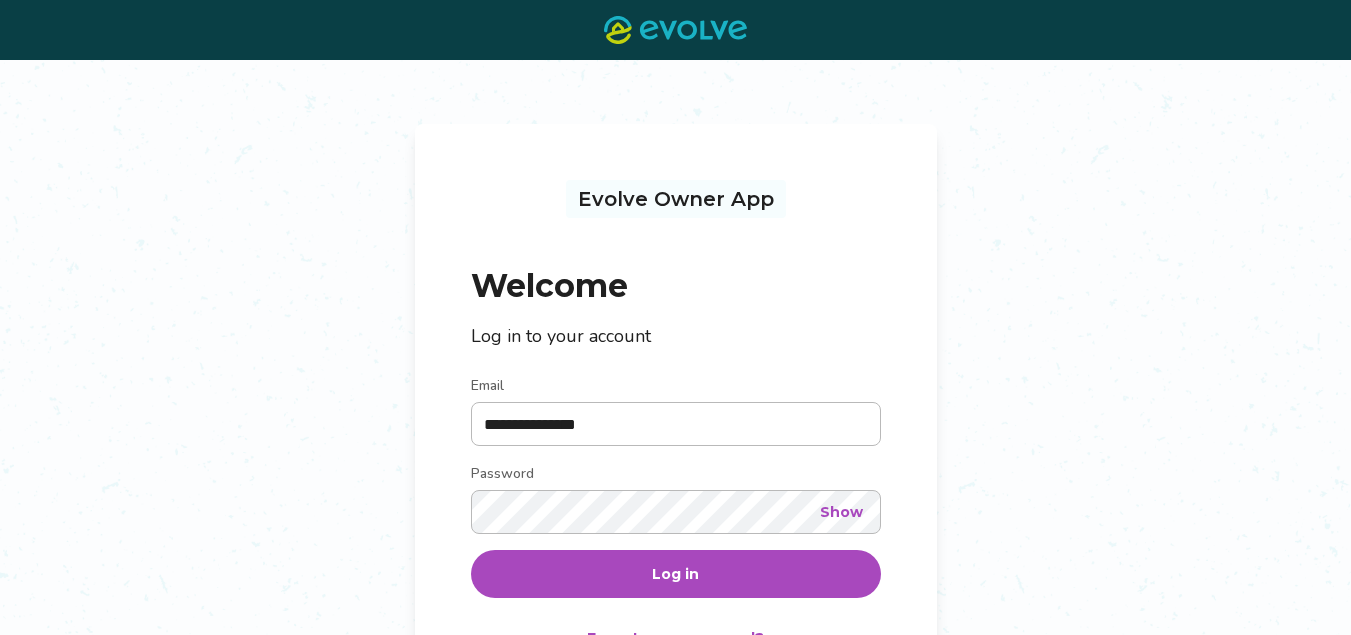 click on "Log in" at bounding box center [676, 574] 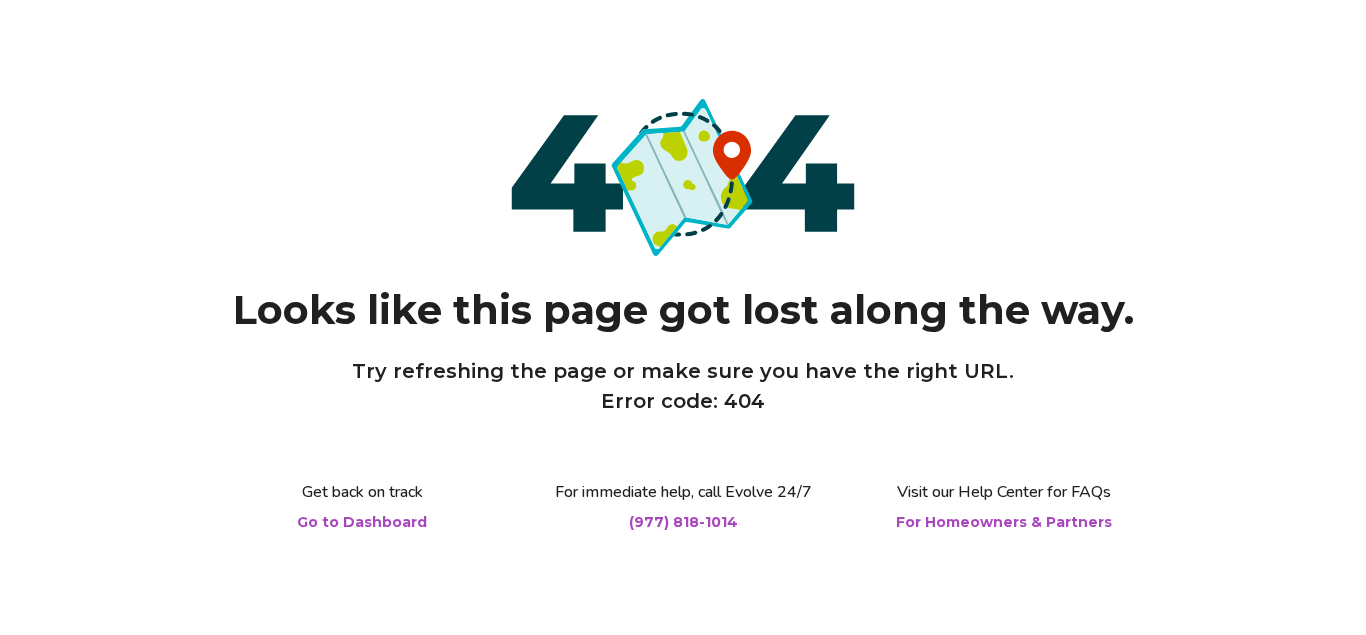 scroll, scrollTop: 0, scrollLeft: 0, axis: both 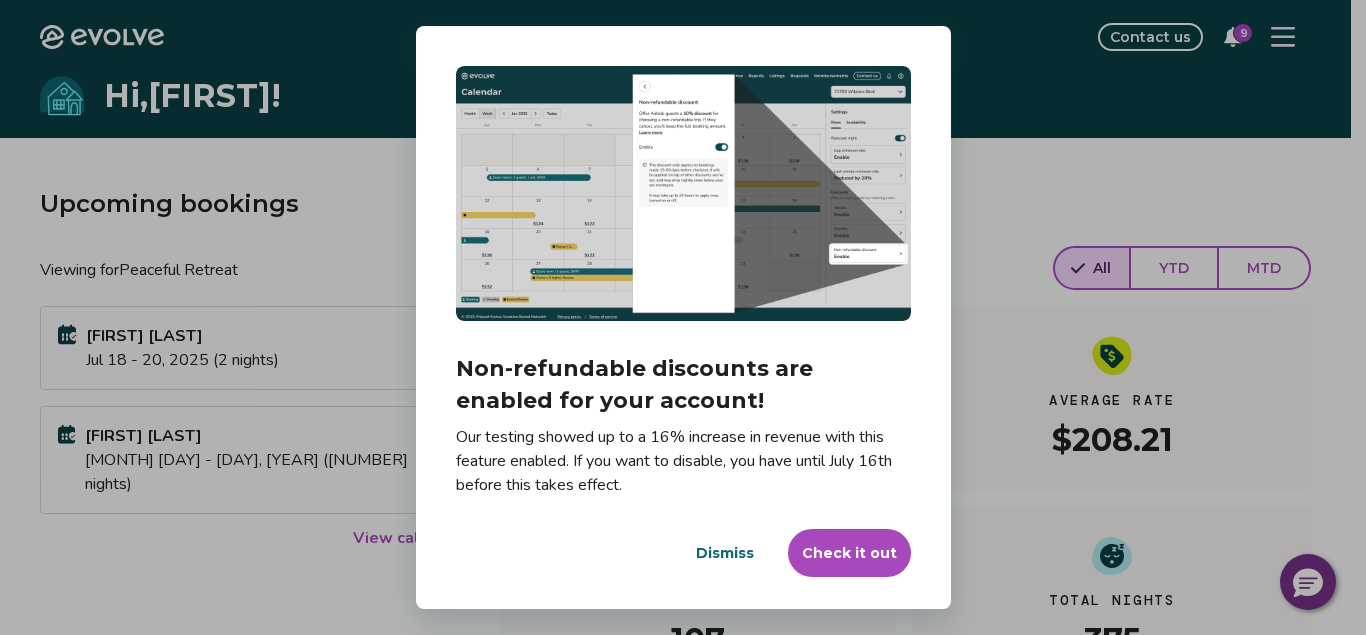 click on "Dismiss" at bounding box center (725, 553) 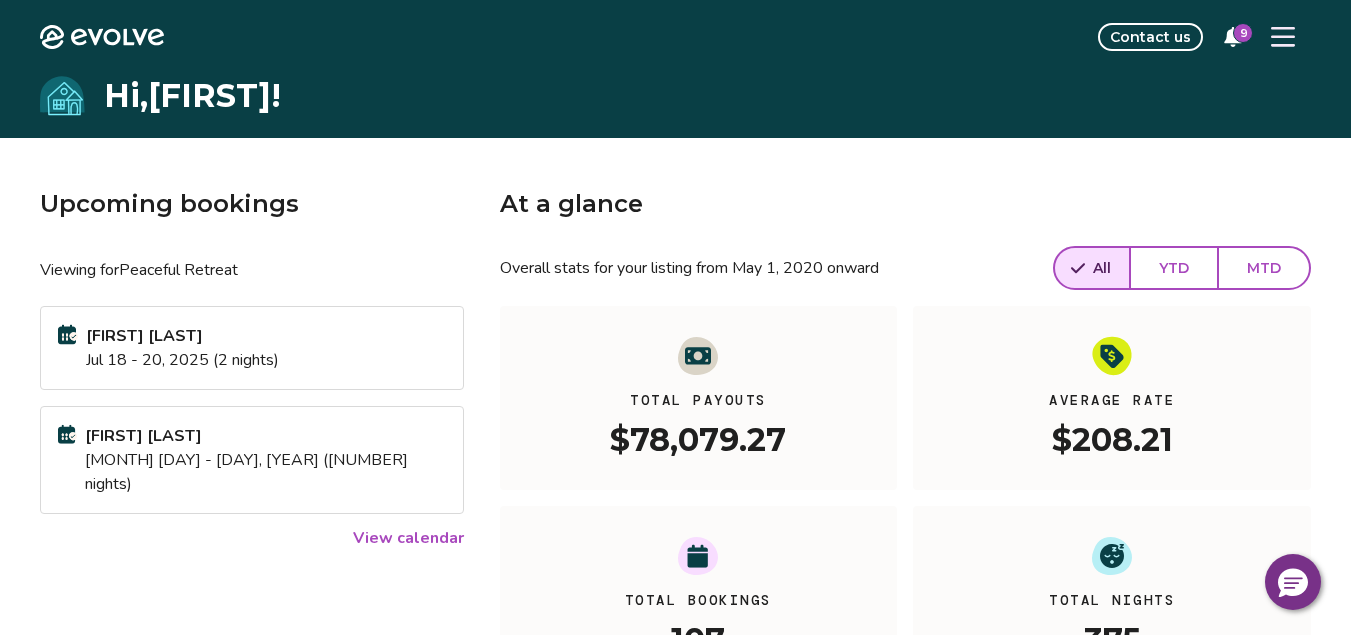 click 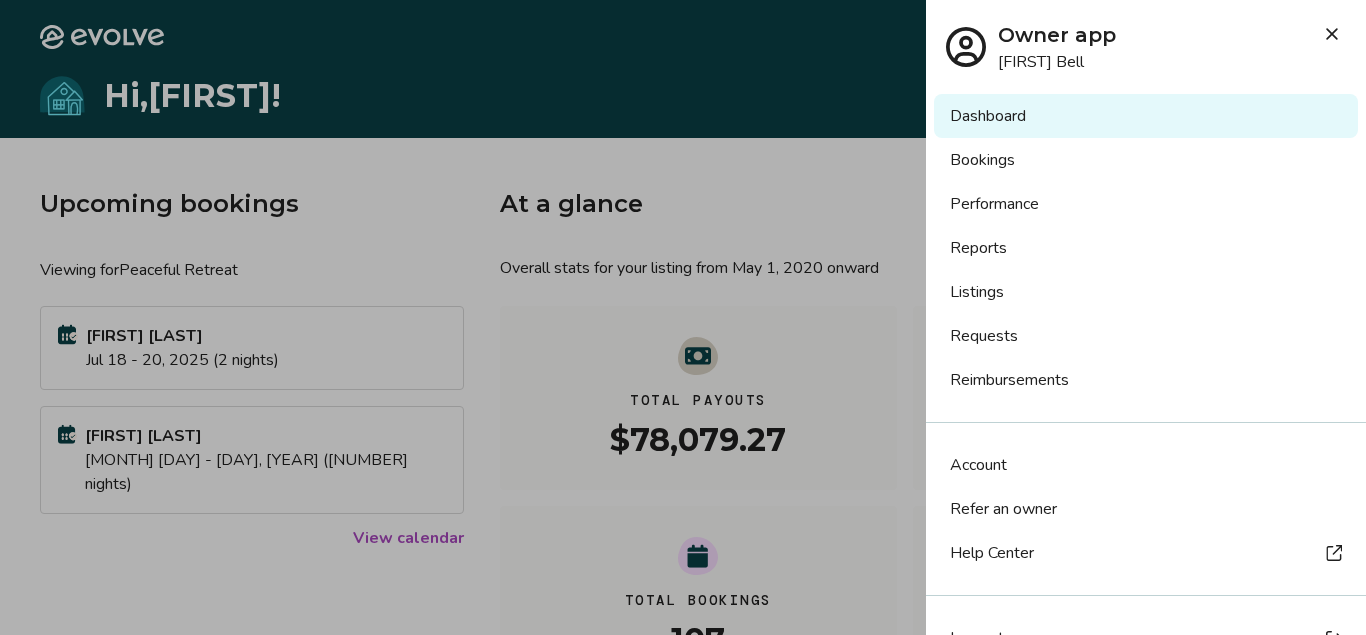 click on "Reports" at bounding box center [1146, 248] 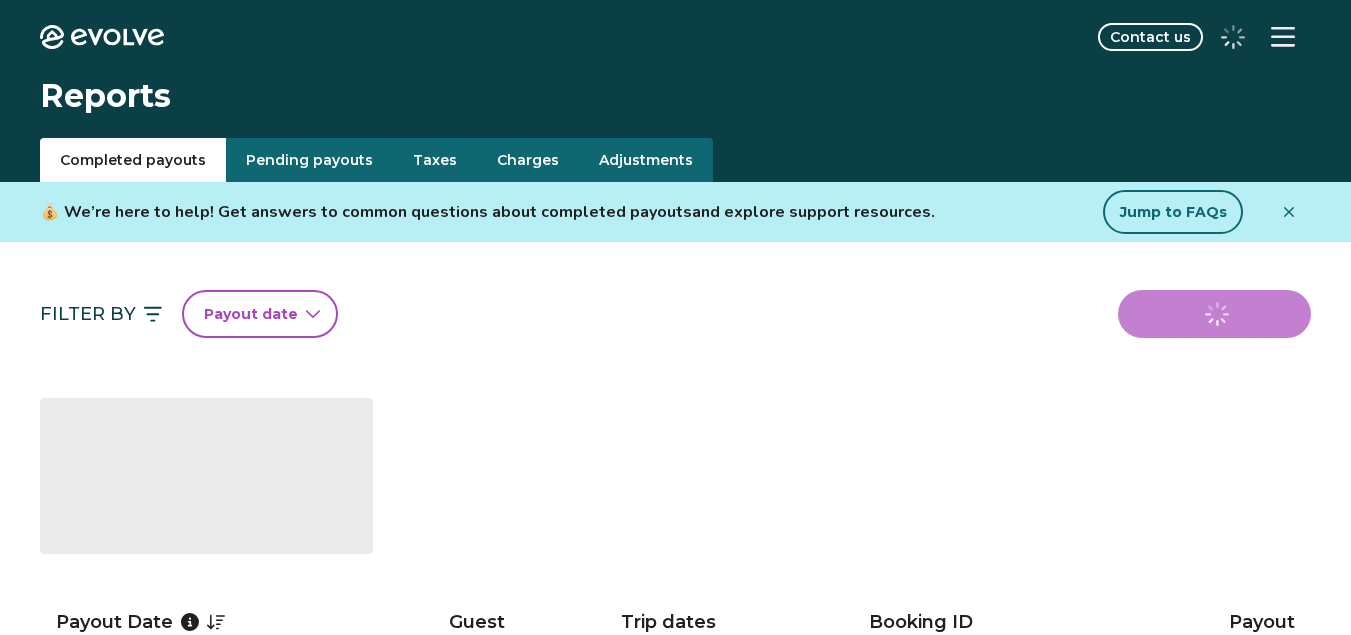 scroll, scrollTop: 0, scrollLeft: 0, axis: both 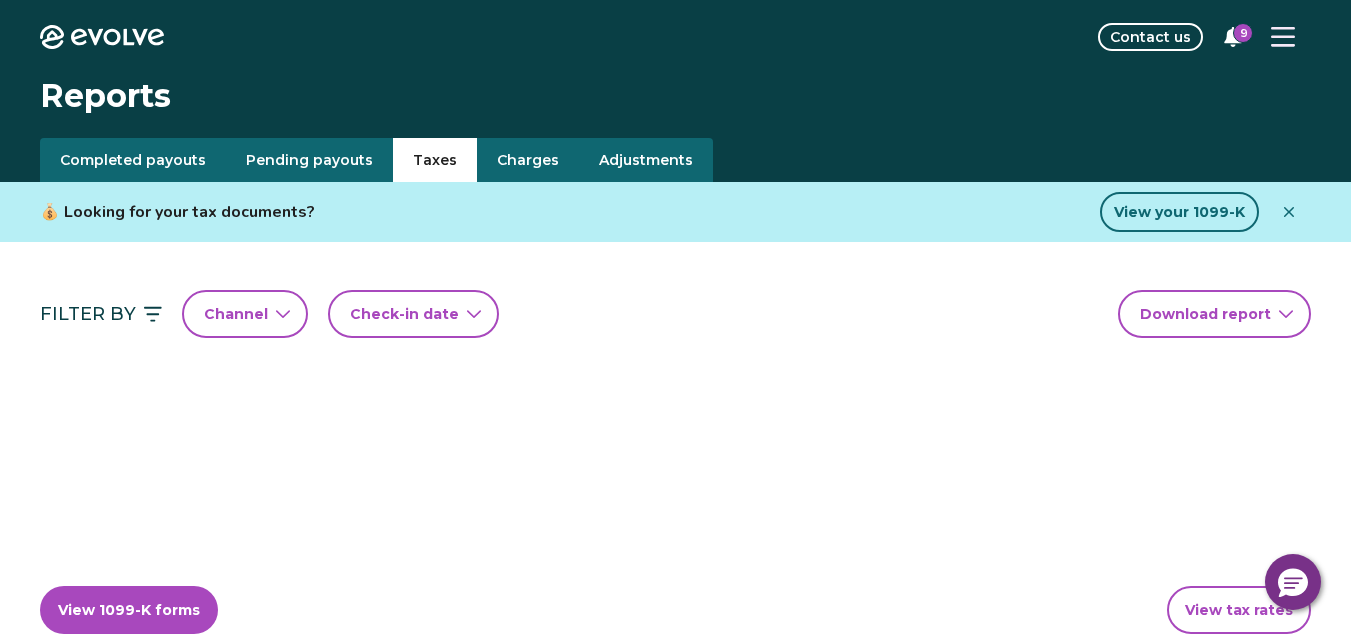 click on "Taxes" at bounding box center (435, 160) 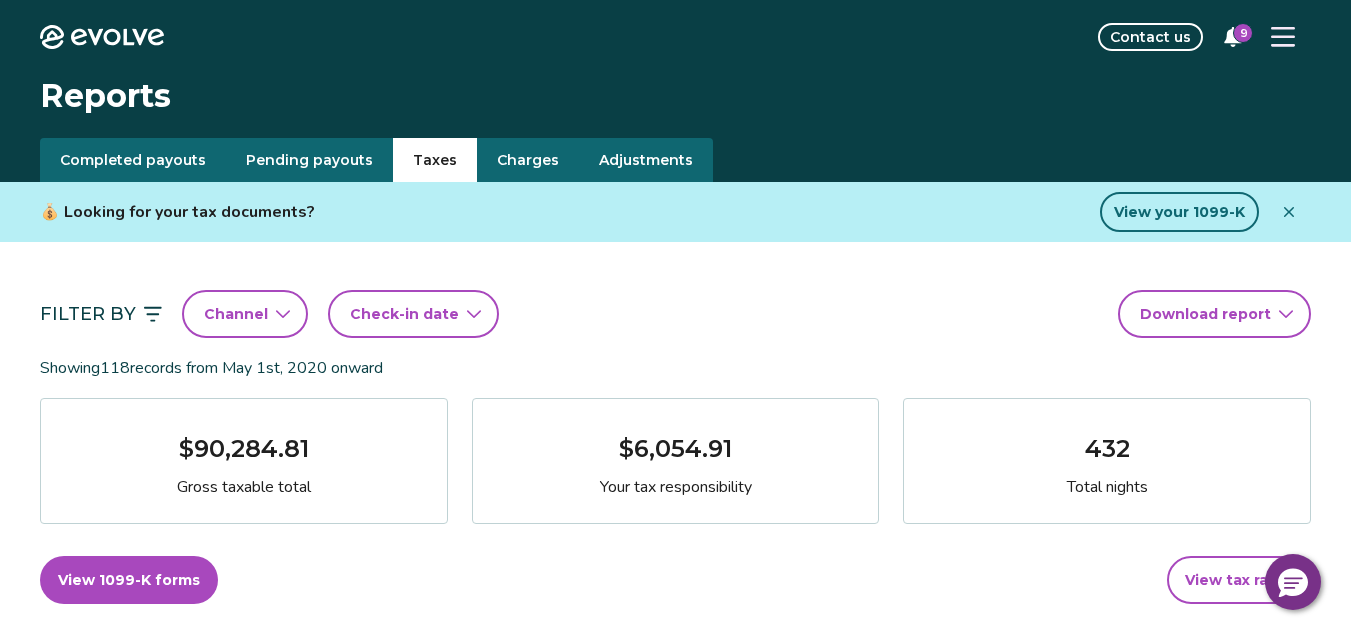 click on "Completed payouts" at bounding box center [133, 160] 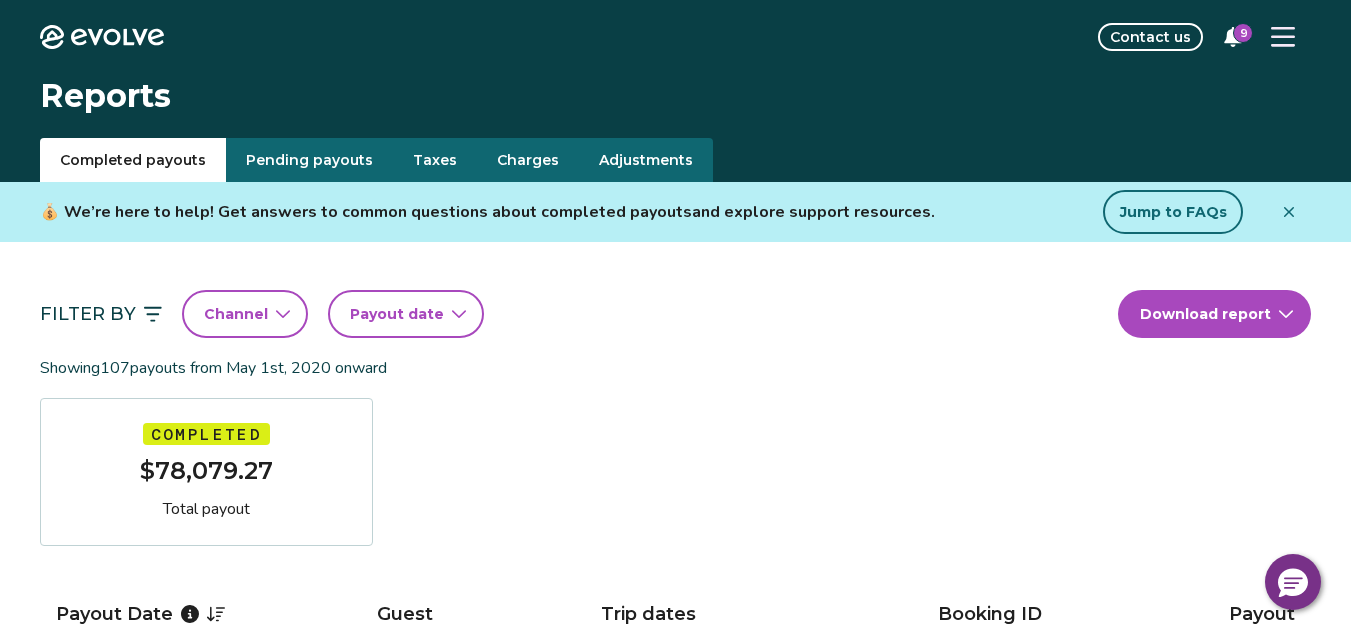click 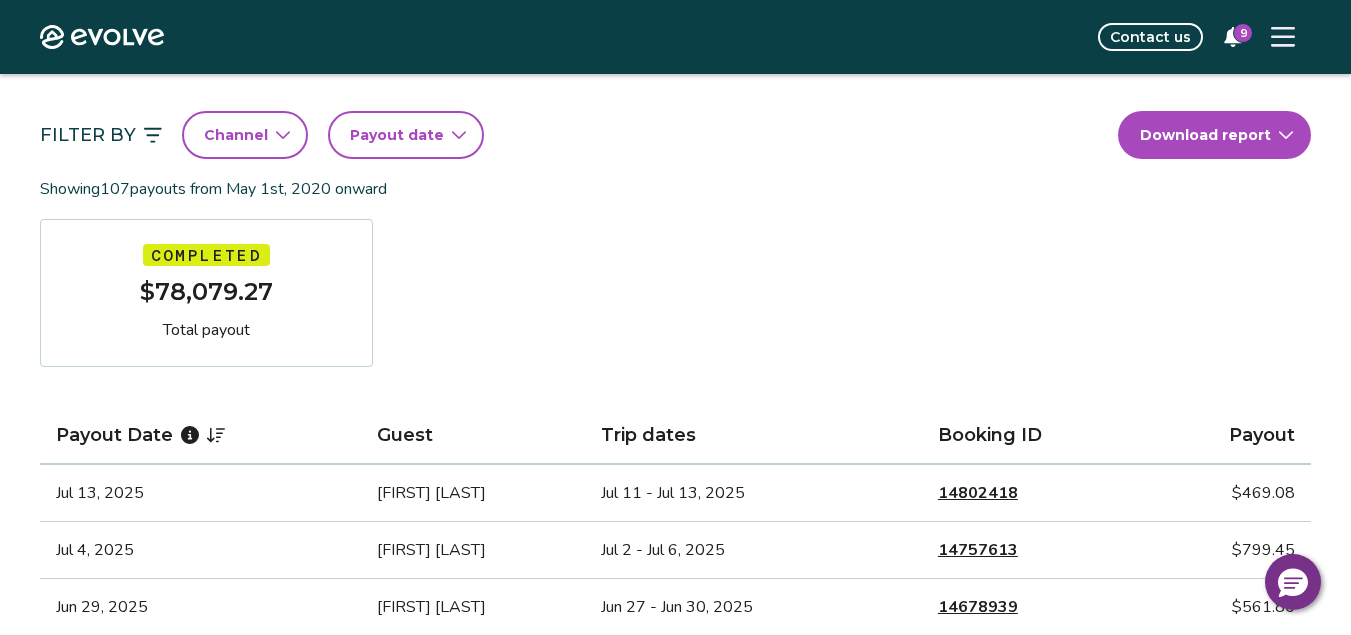 scroll, scrollTop: 194, scrollLeft: 0, axis: vertical 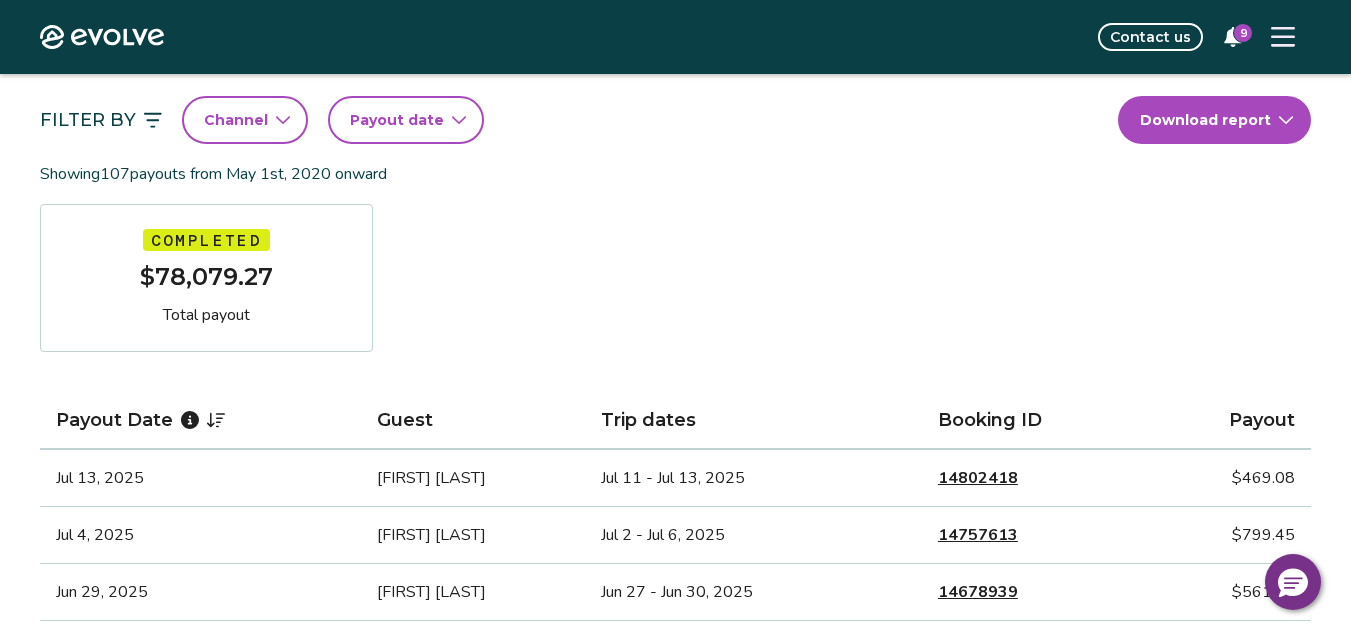 click 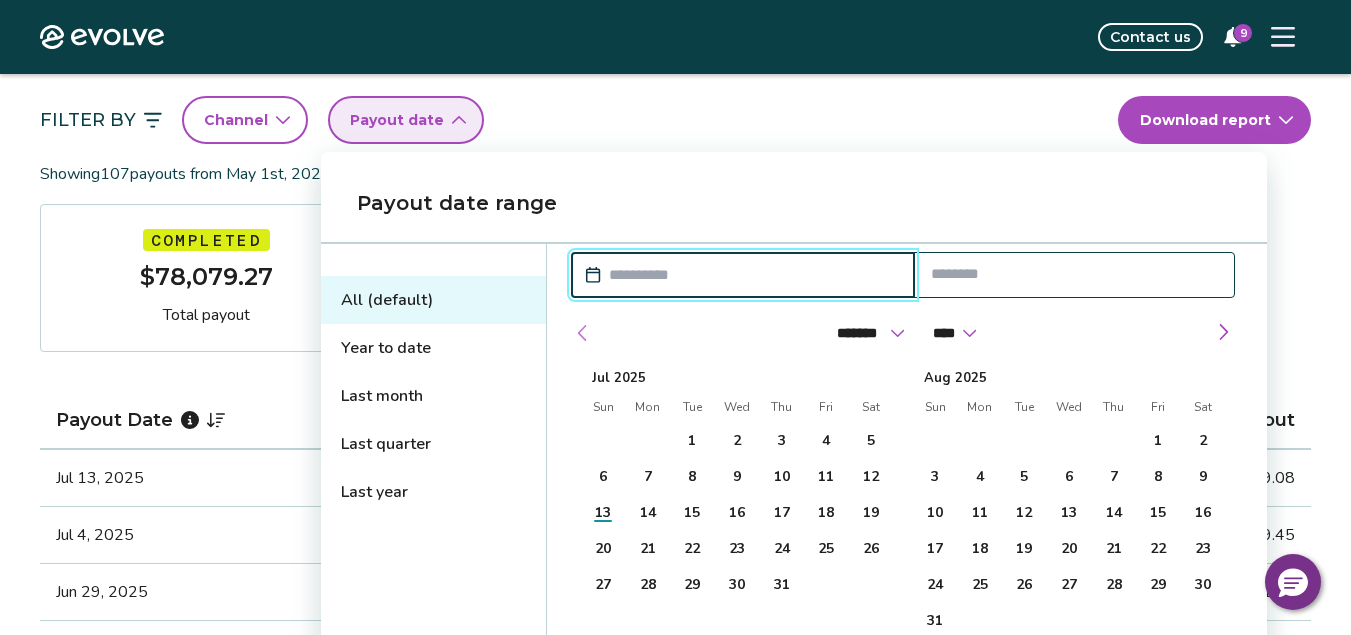click at bounding box center [583, 333] 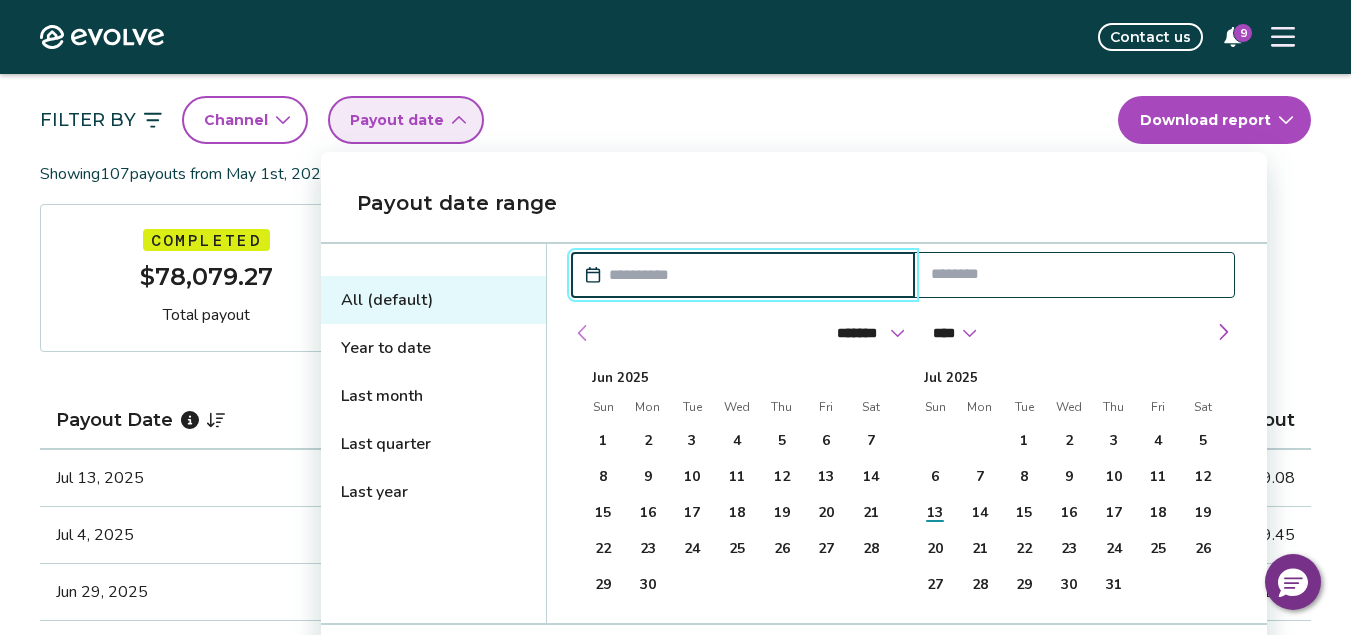 click at bounding box center (583, 333) 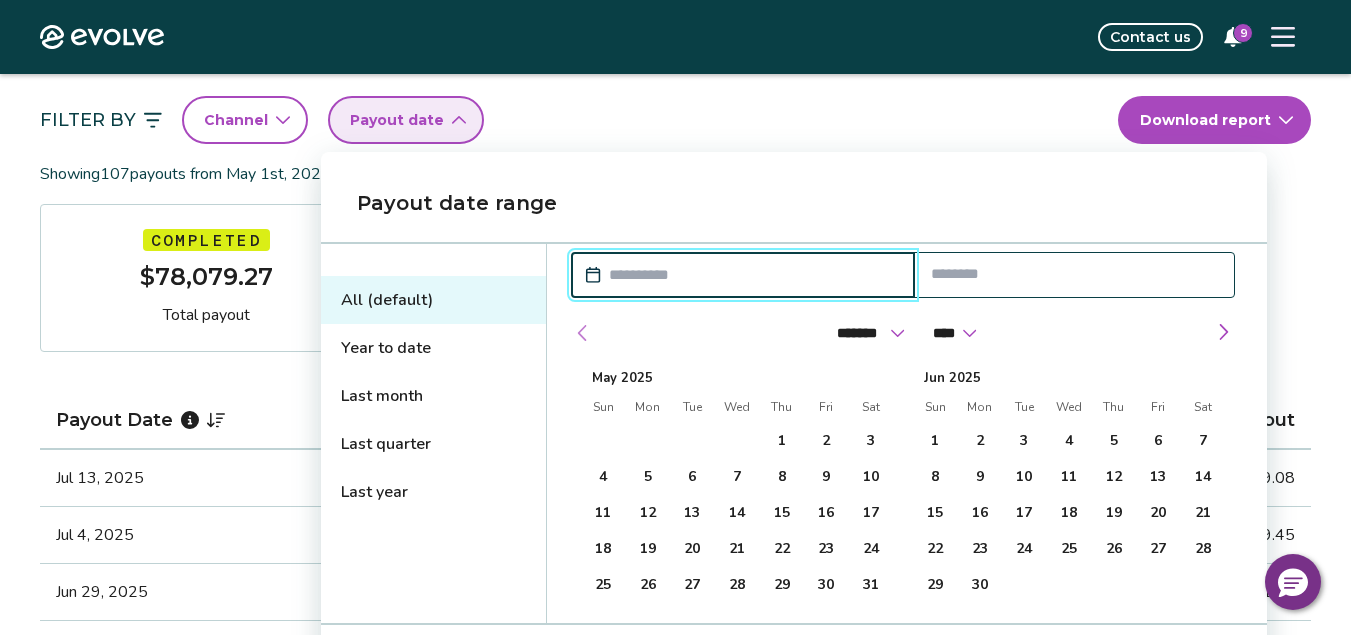 click at bounding box center [583, 333] 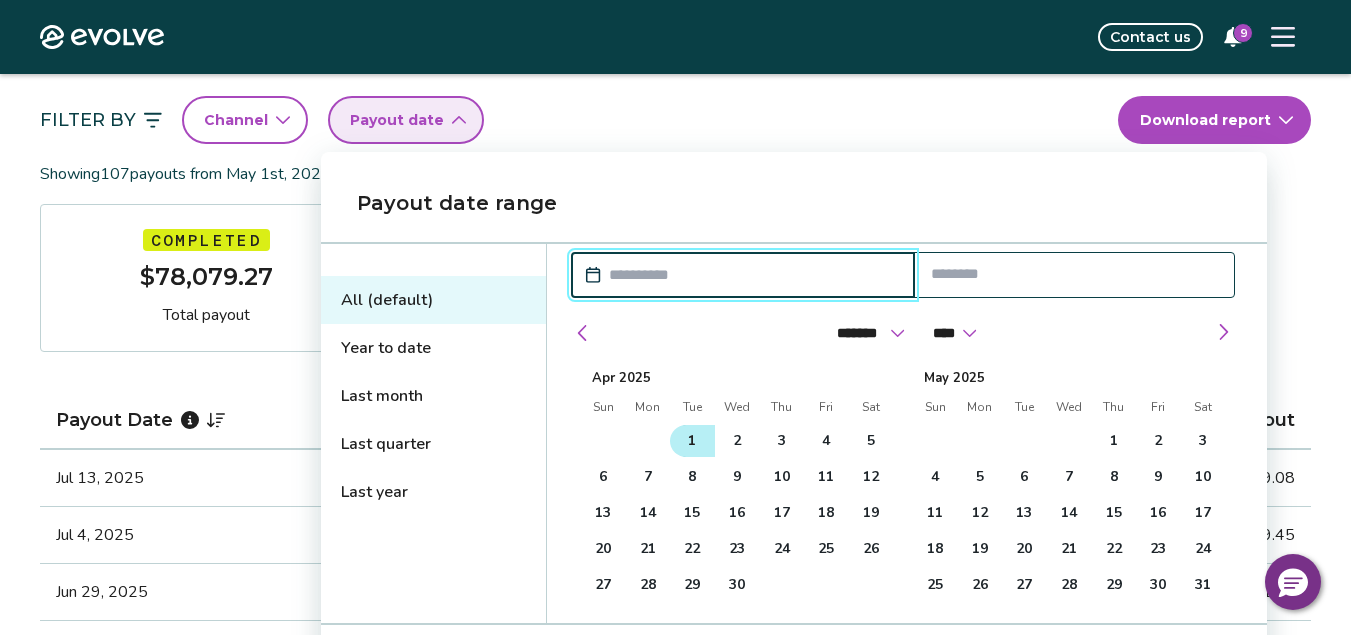 click on "1" at bounding box center [692, 441] 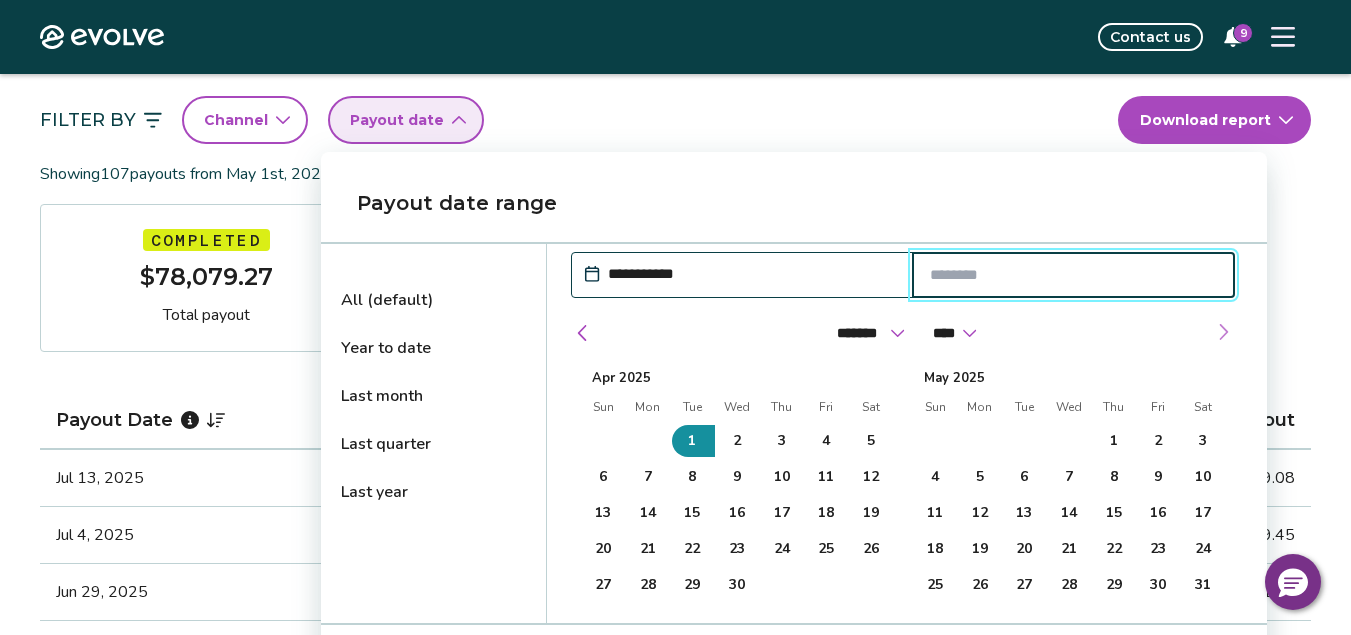 click at bounding box center [1223, 332] 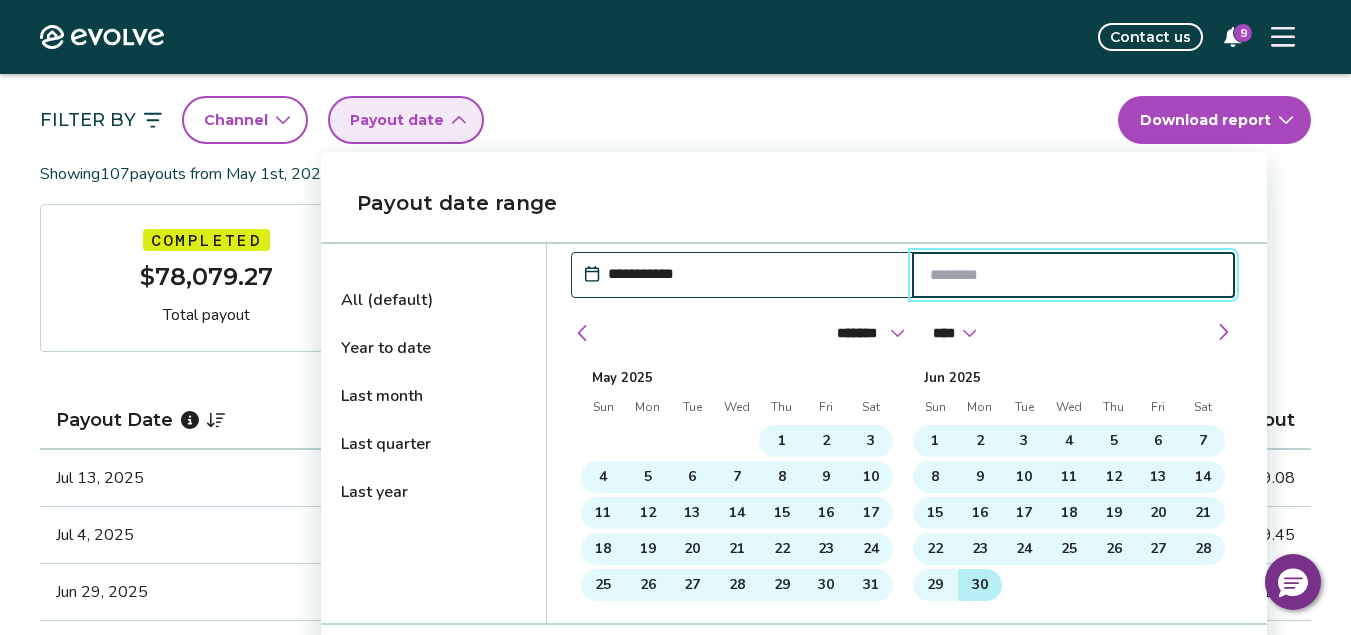 click on "30" at bounding box center (980, 585) 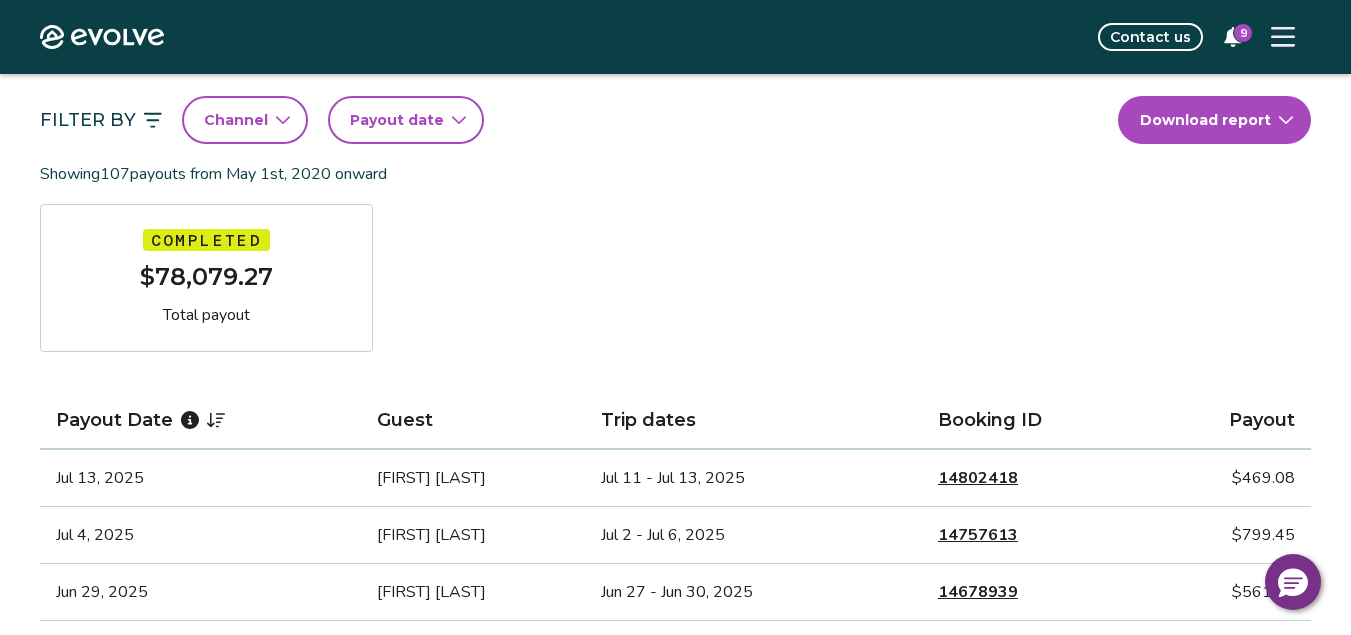click on "Filter By  Channel Payout date Download   report Showing  107  payouts   from May 1st, 2020 onward Completed $78,079.27 Total payout Payout Date Guest Trip dates Booking ID Payout Jul 13, 2025 Vimal Gajera Jul 11 - Jul 13, 2025 14802418 $469.08 Jul 4, 2025 Chris Pennington Jul 2 - Jul 6, 2025 14757613 $799.45 Jun 29, 2025 Meghan Brock Jun 27 - Jun 30, 2025 14678939 $561.80 Jun 23, 2025 Chris Acosta Jun 21 - Jun 23, 2025 14713004 $472.95 Jun 15, 2025 Ibeth Quintanilla Jun 13 - Jun 16, 2025 14711622 $569.65 Jun 11, 2025 Aaron Reznicek Jun 9 - Jun 13, 2025 14711240 $726.07 Jun 8, 2025 Cody Taylor Jun 6 - Jun 8, 2025 14671018 $436.02 May 25, 2025 David Aguilar May 23 - May 25, 2025 14607956 $300.22 May 18, 2025 Wally Reyes May 16 - May 19, 2025 14538030 $561.80 May 4, 2025 Erika Rivera May 2 - May 4, 2025 14542772 $436.02 Apr 27, 2025 Diana Flores Apr 25 - Apr 27, 2025 14515080 $436.02 Apr 20, 2025 Krystal Torres Apr 18 - Apr 20, 2025 14489655 $436.02 Mar 17, 2025 Leilani Cullen Mar 15 - Mar 20, 2025 14219476 1" at bounding box center [675, 915] 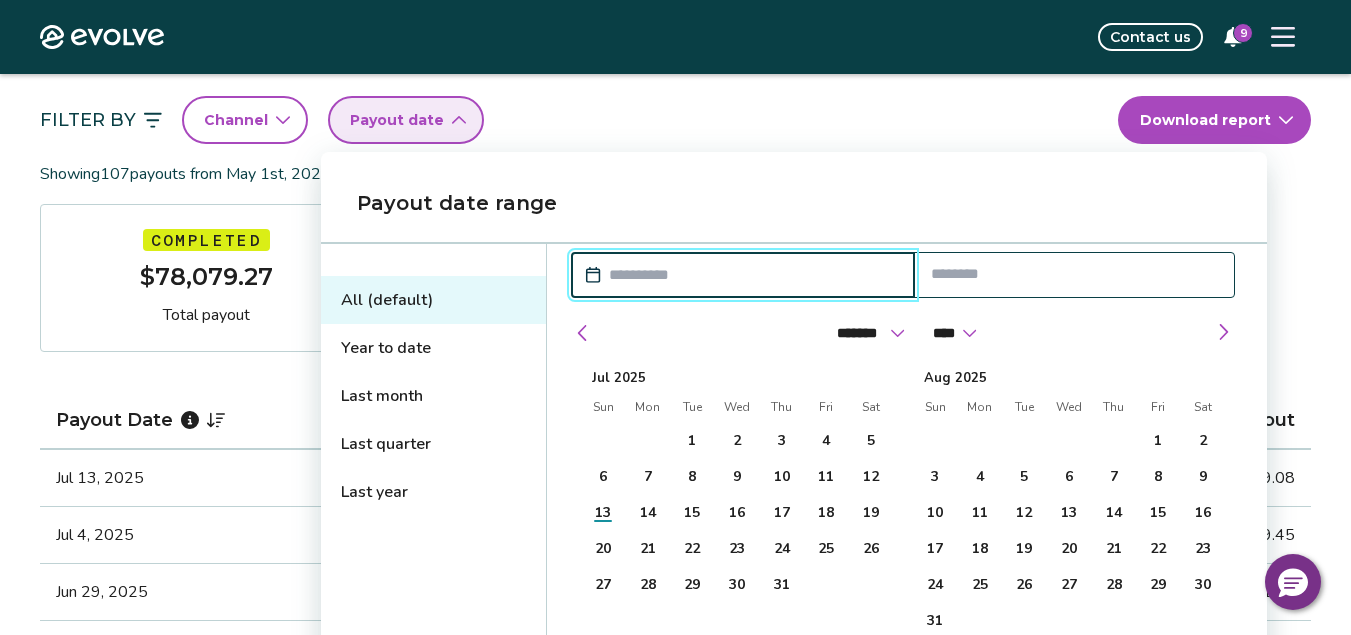 click on "Last quarter" at bounding box center (433, 444) 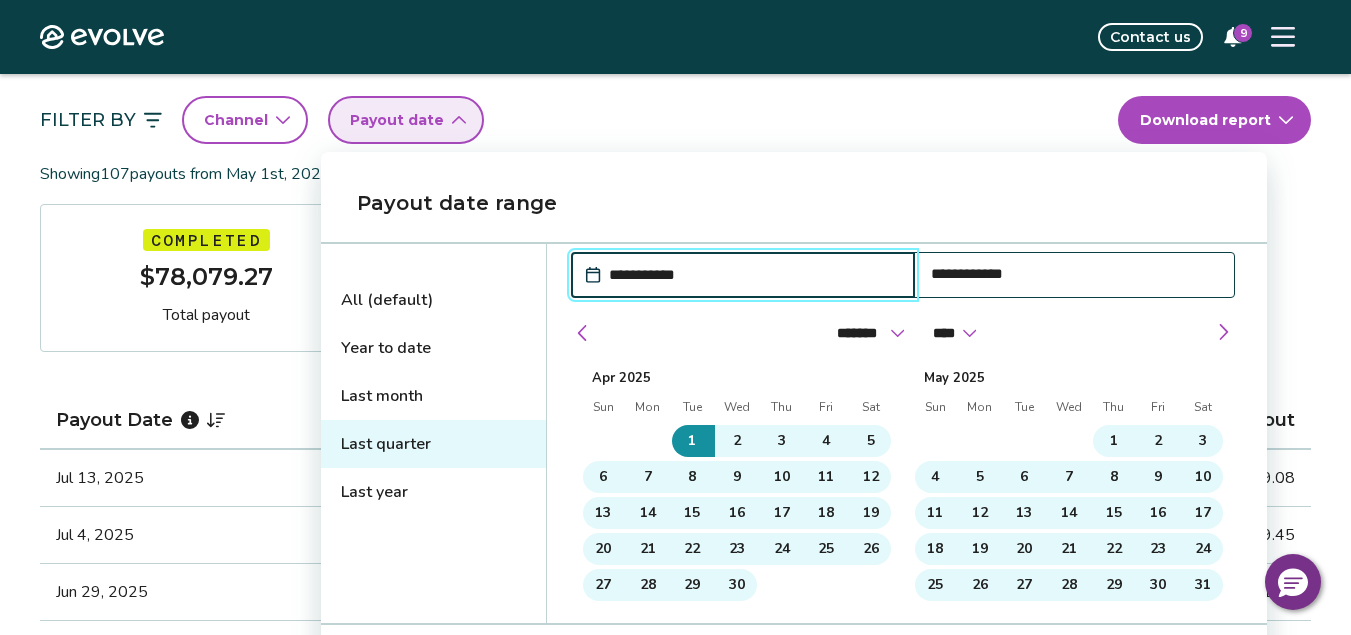 click on "Last quarter" at bounding box center [433, 444] 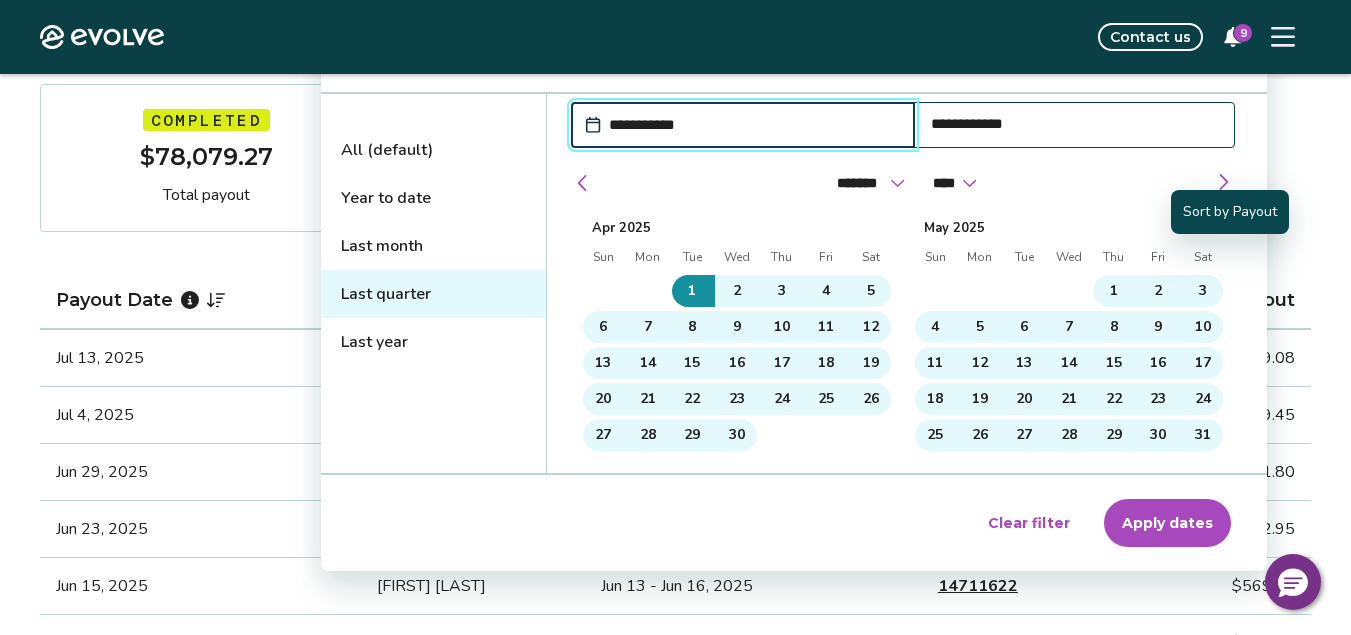 scroll, scrollTop: 354, scrollLeft: 0, axis: vertical 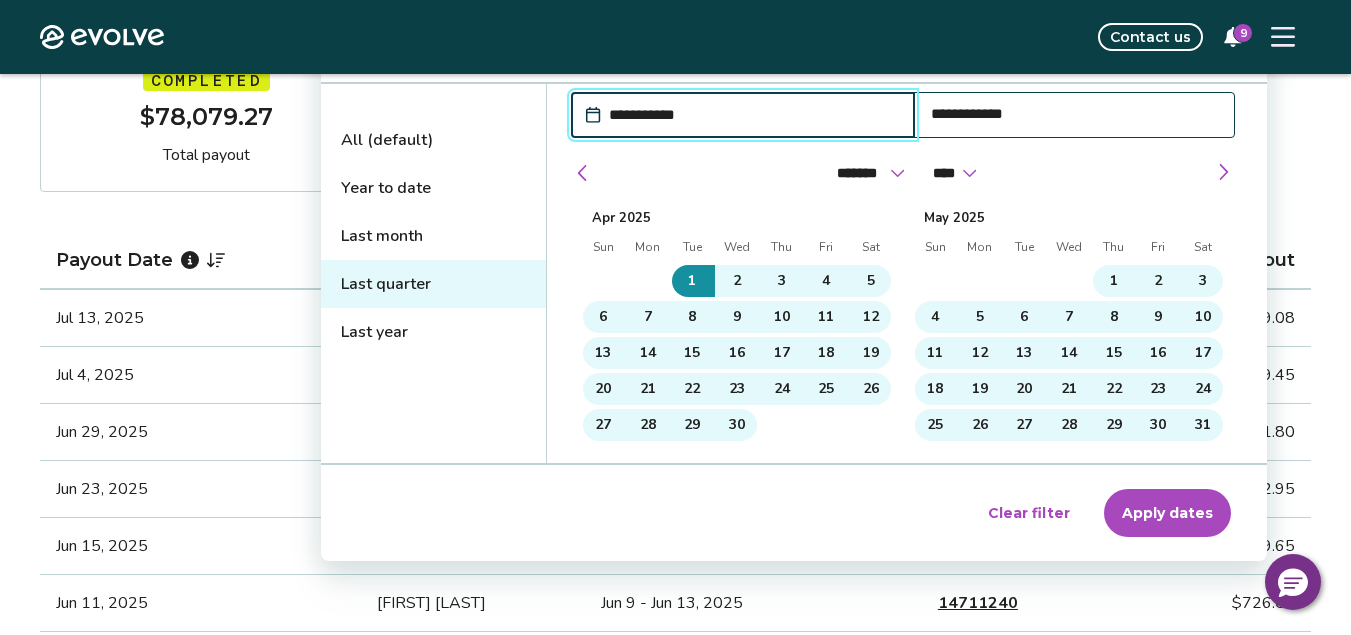 click on "Apply dates" at bounding box center (1167, 513) 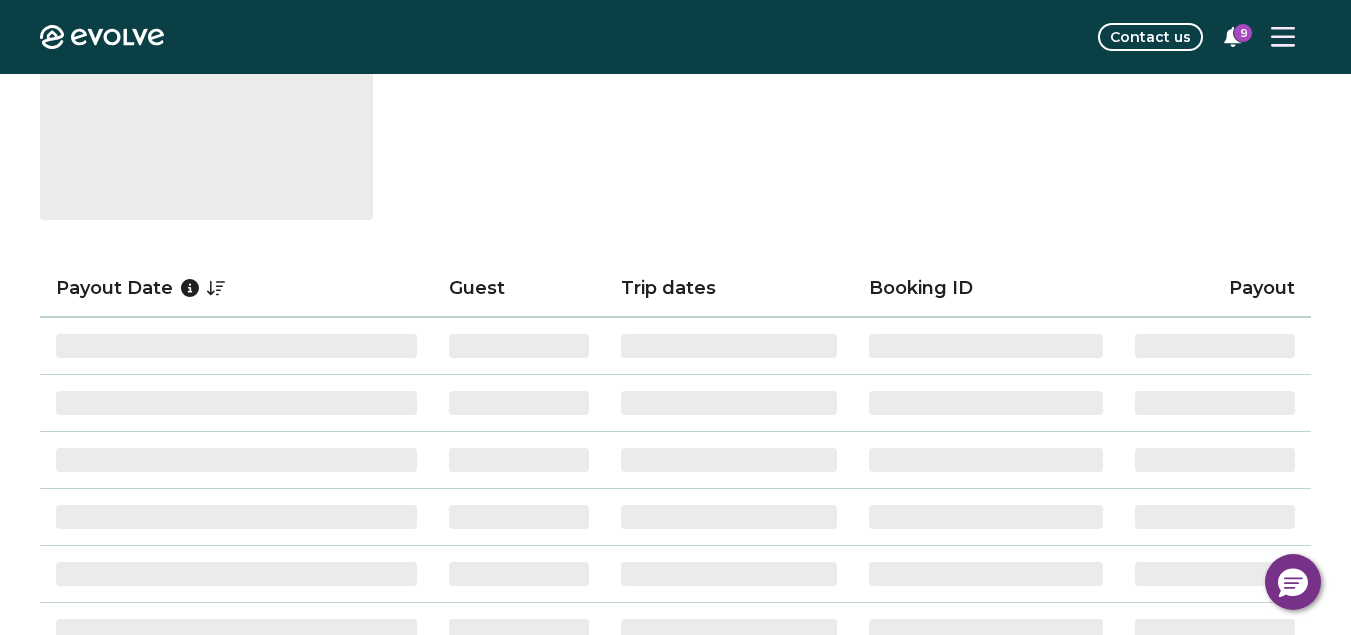scroll, scrollTop: 0, scrollLeft: 0, axis: both 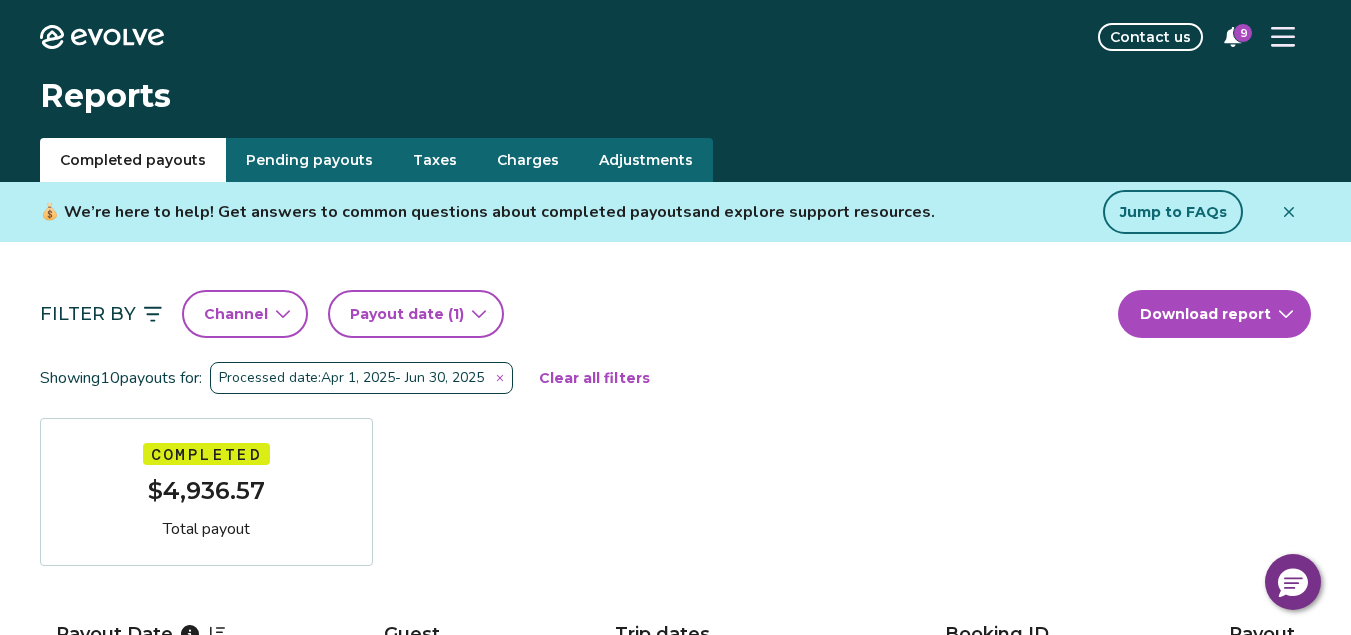 type 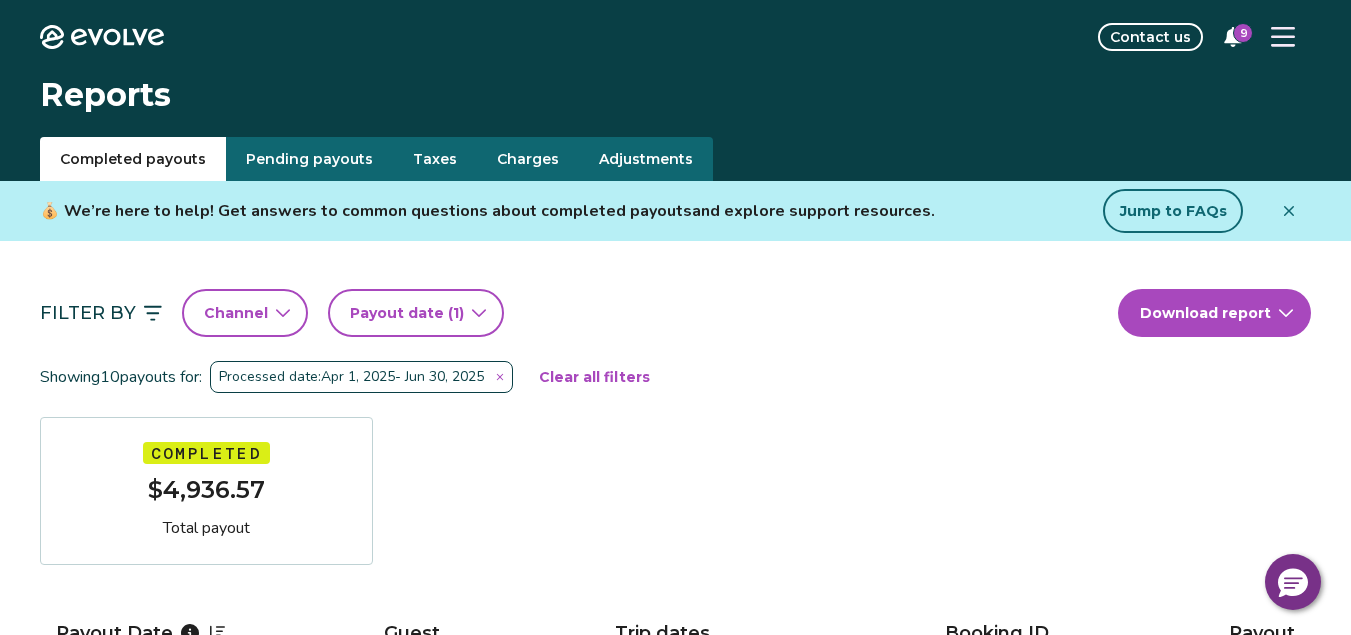 scroll, scrollTop: 0, scrollLeft: 0, axis: both 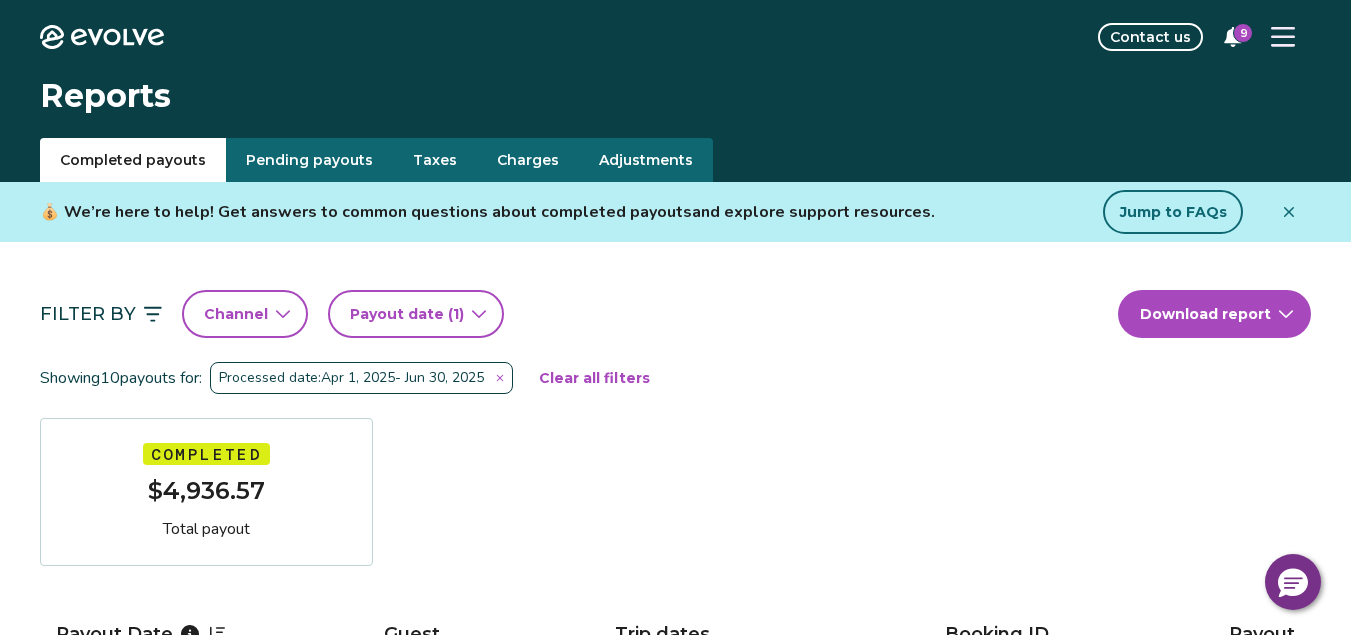 click on "Taxes" at bounding box center (435, 160) 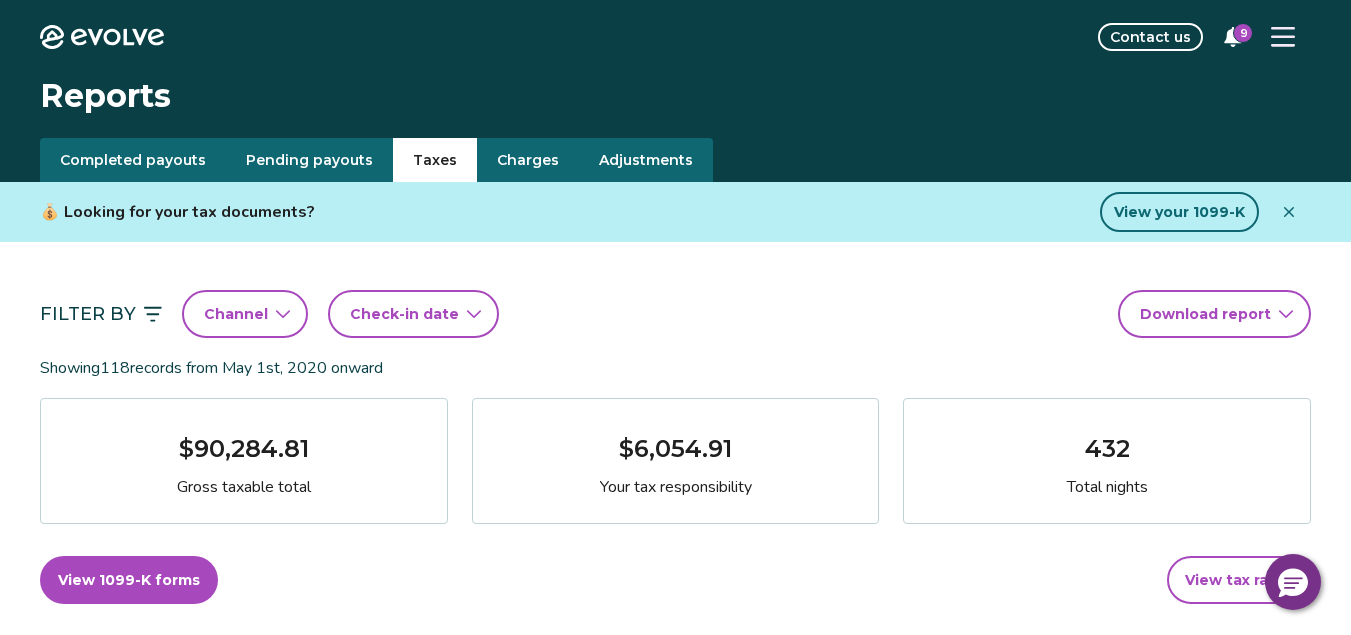 click 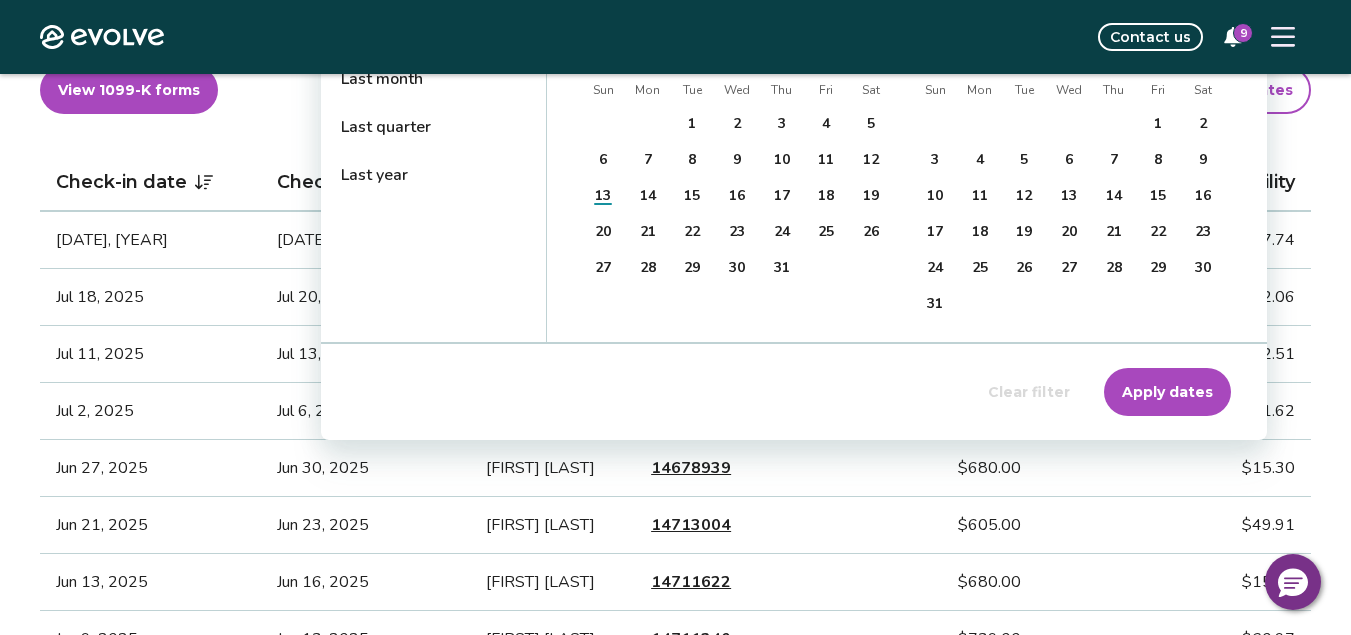 scroll, scrollTop: 480, scrollLeft: 0, axis: vertical 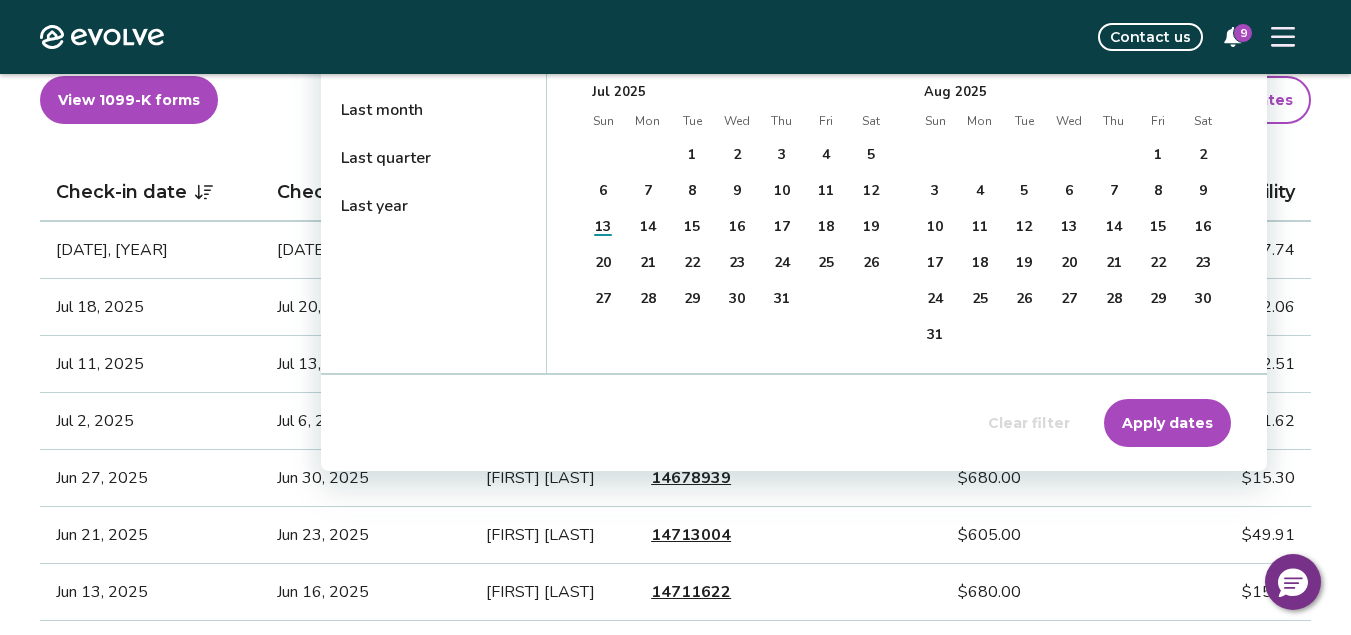 click on "Last quarter" at bounding box center [433, 158] 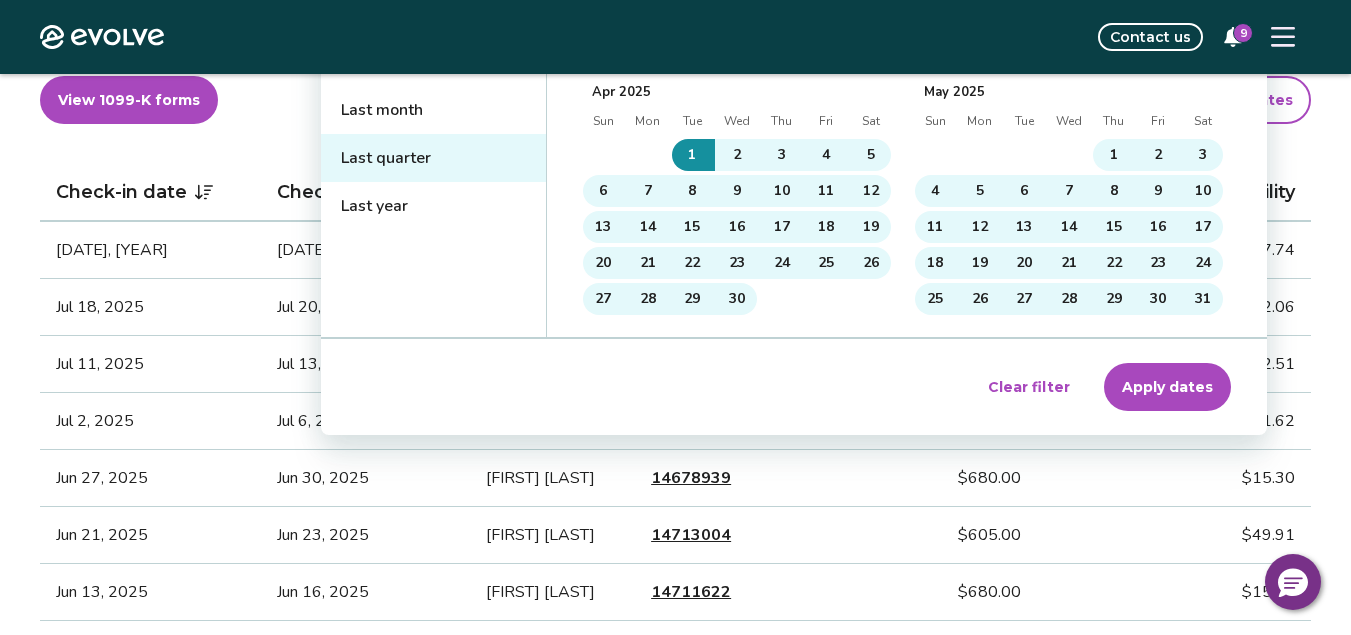 click on "Apply dates" at bounding box center (1167, 387) 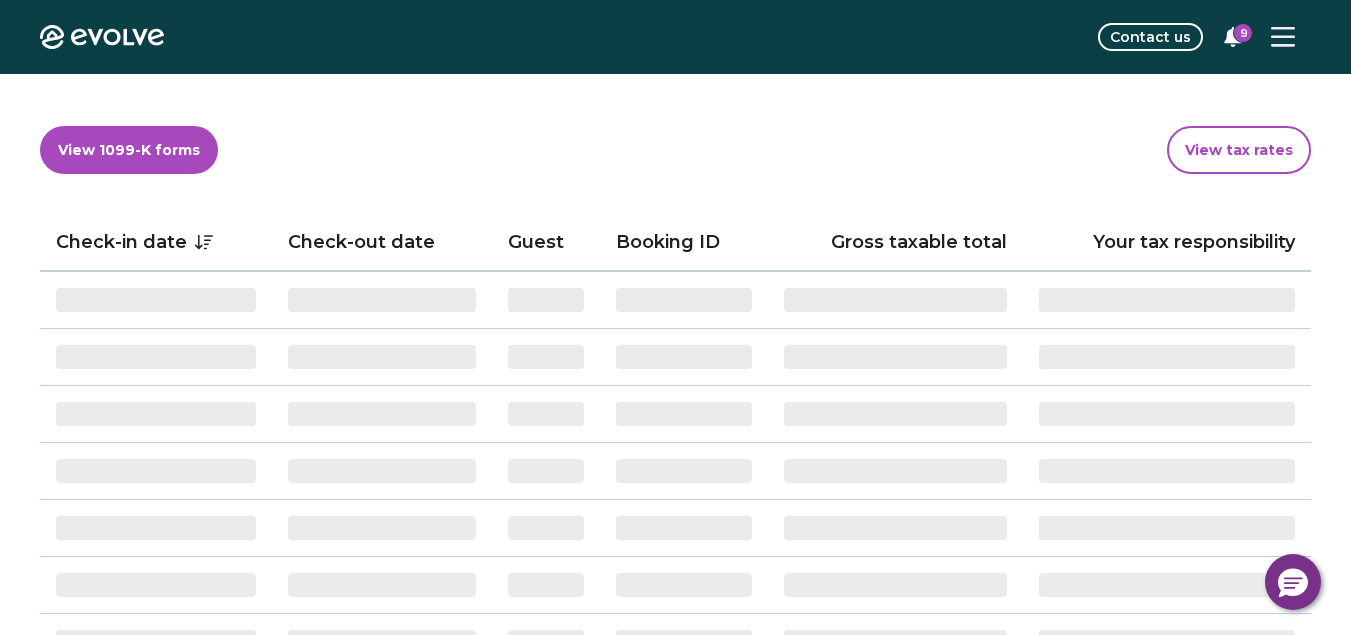 scroll, scrollTop: 0, scrollLeft: 0, axis: both 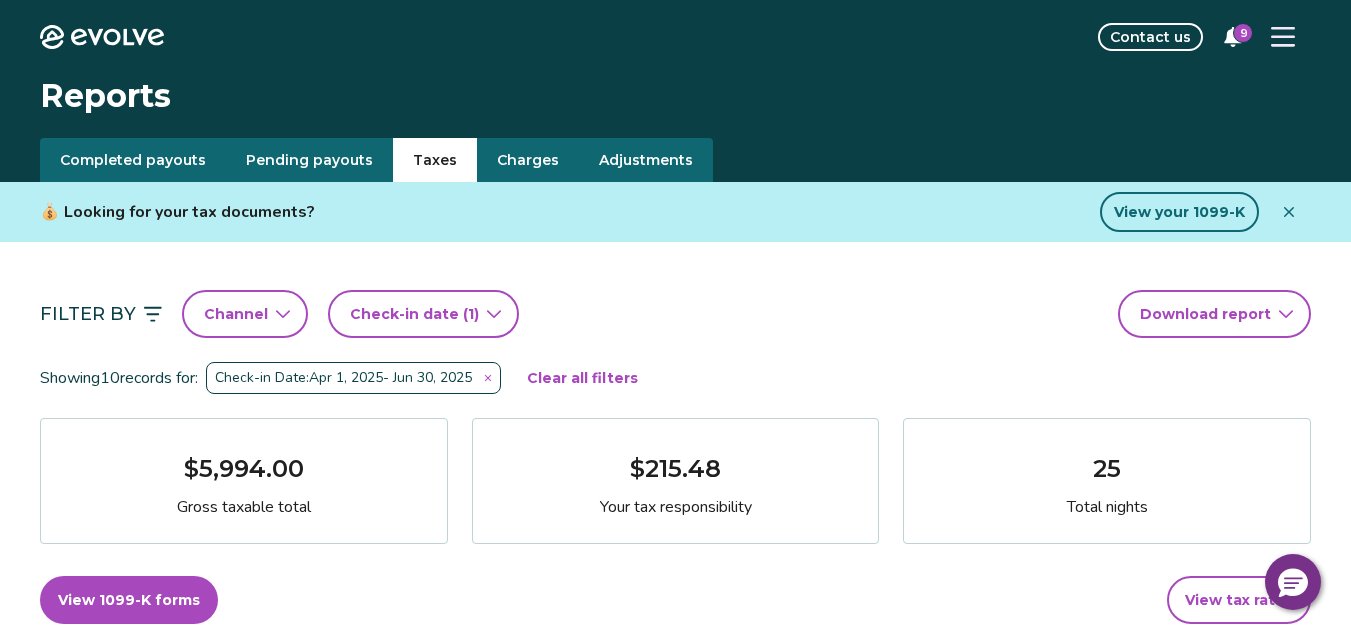 type 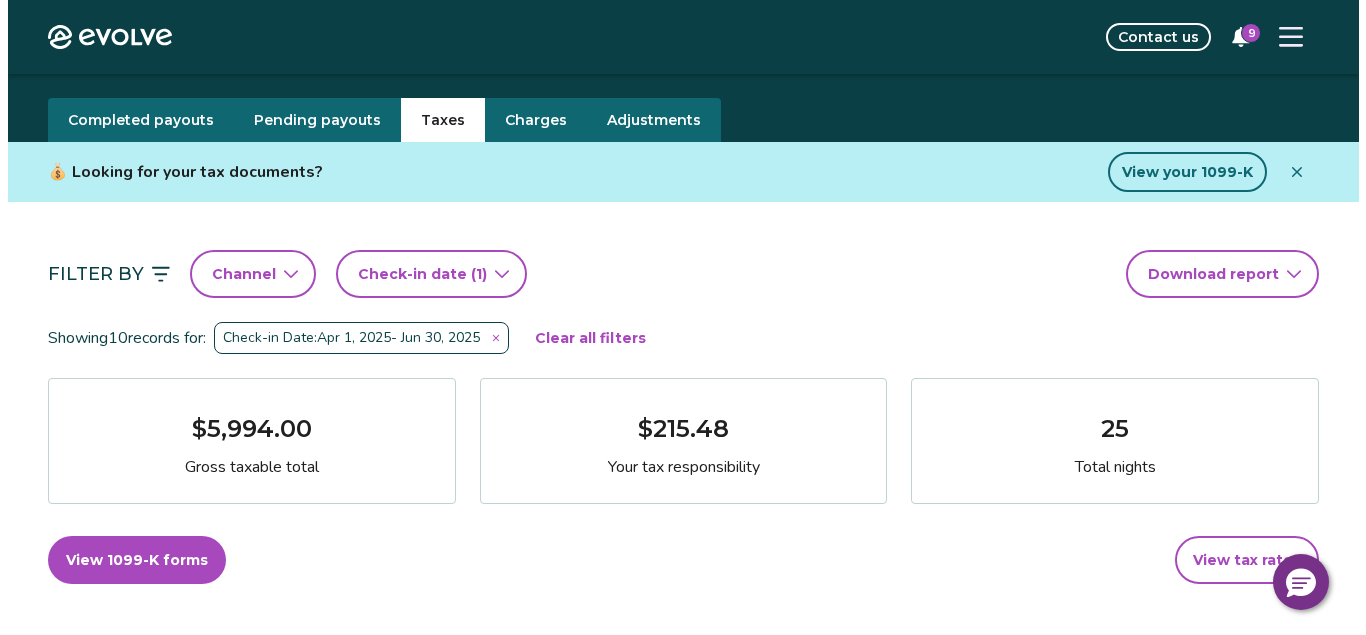 scroll, scrollTop: 0, scrollLeft: 0, axis: both 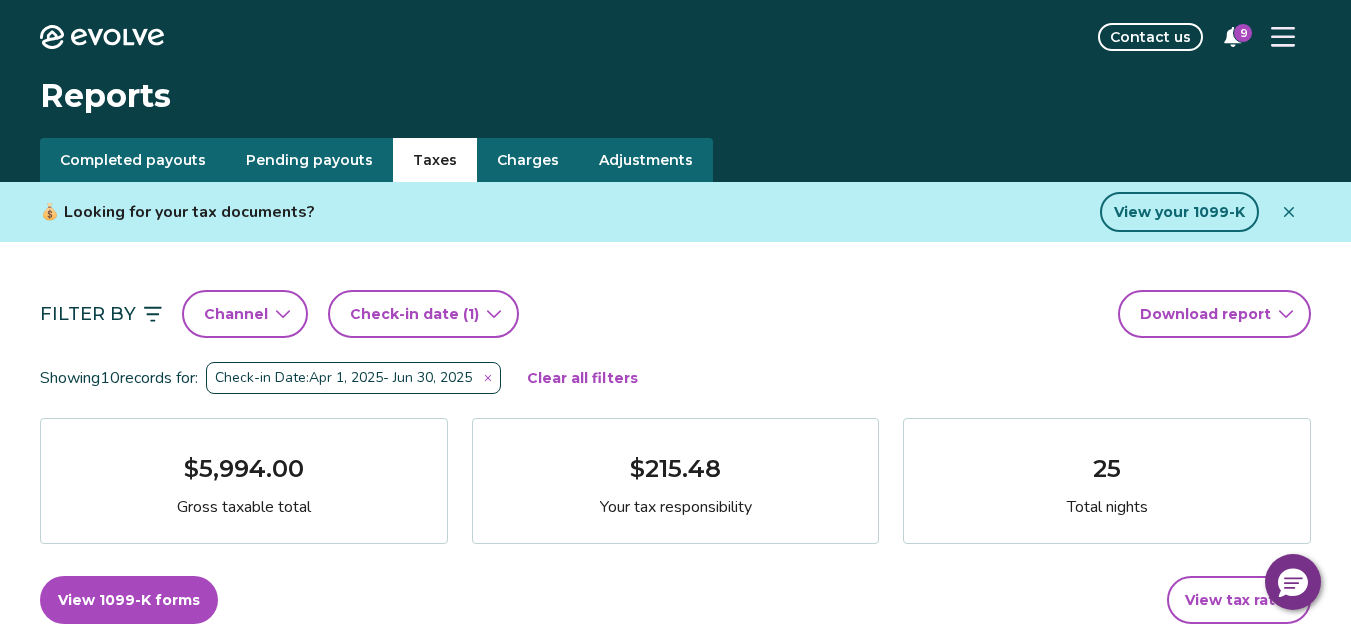 click 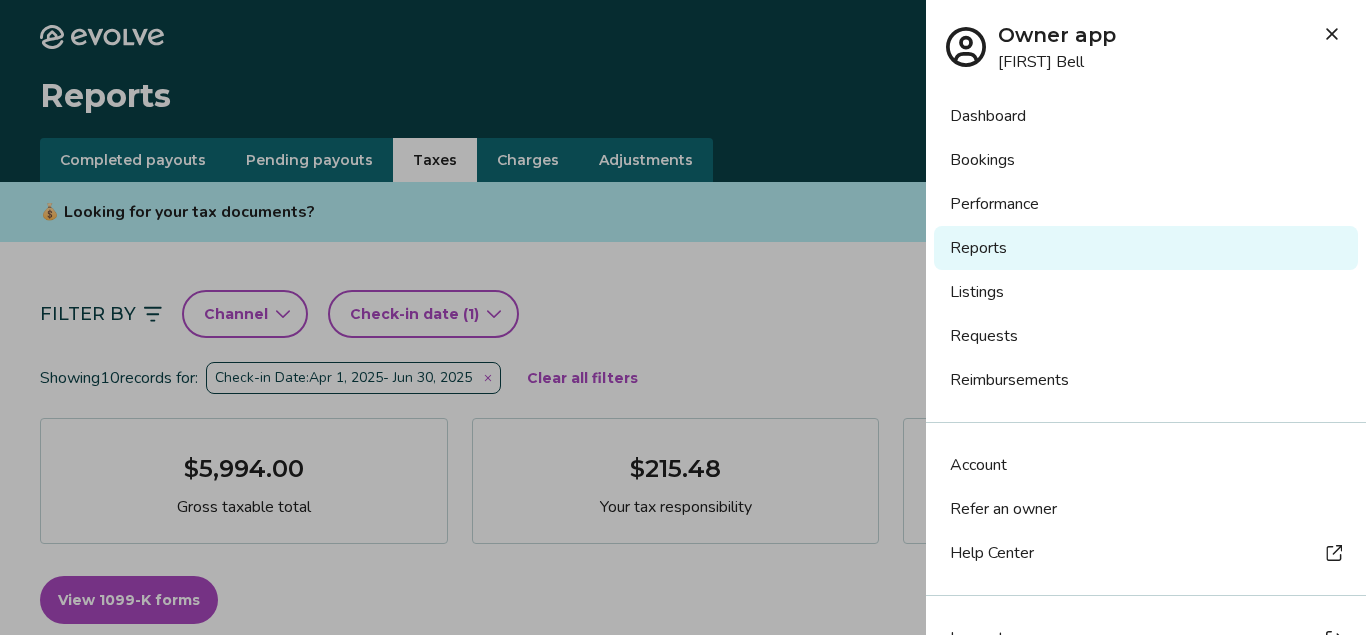 click on "Performance" at bounding box center (1146, 204) 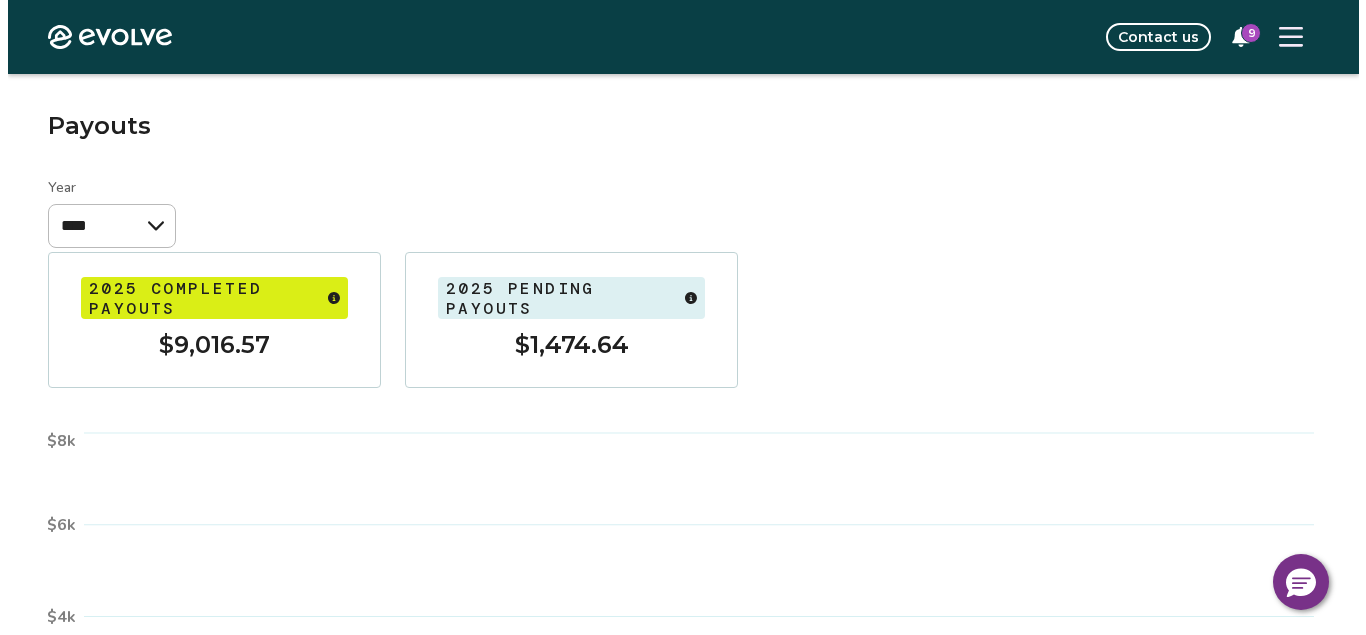 scroll, scrollTop: 0, scrollLeft: 0, axis: both 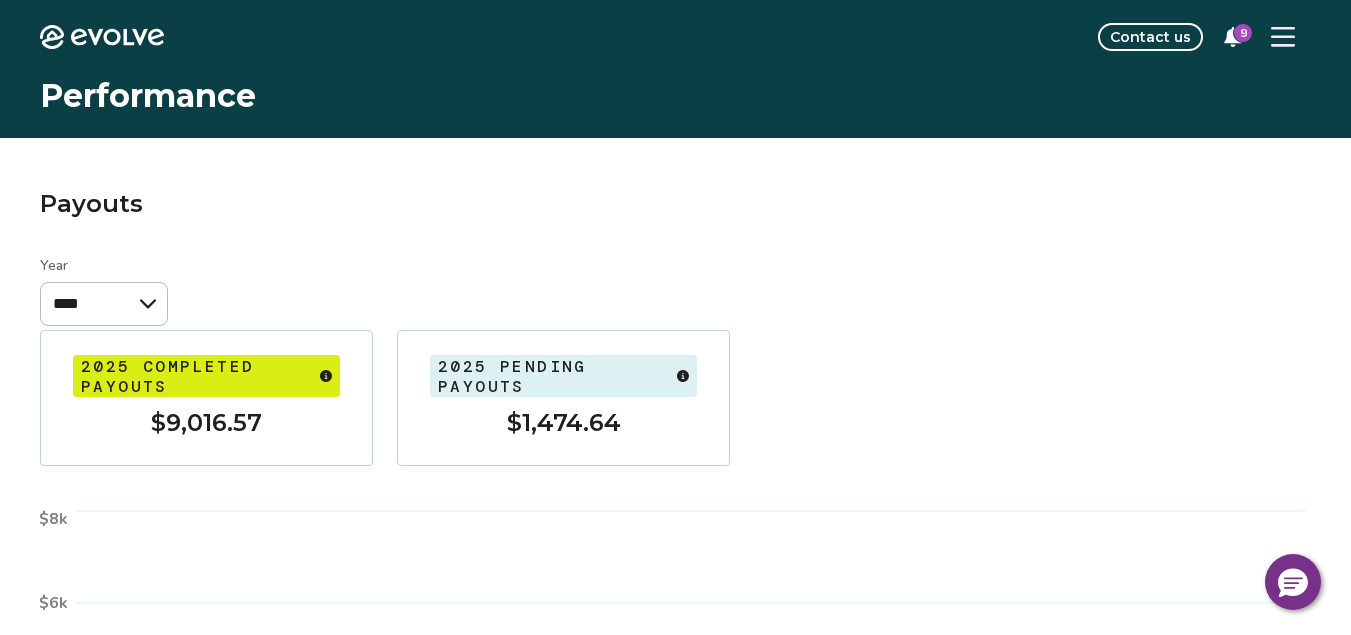 click 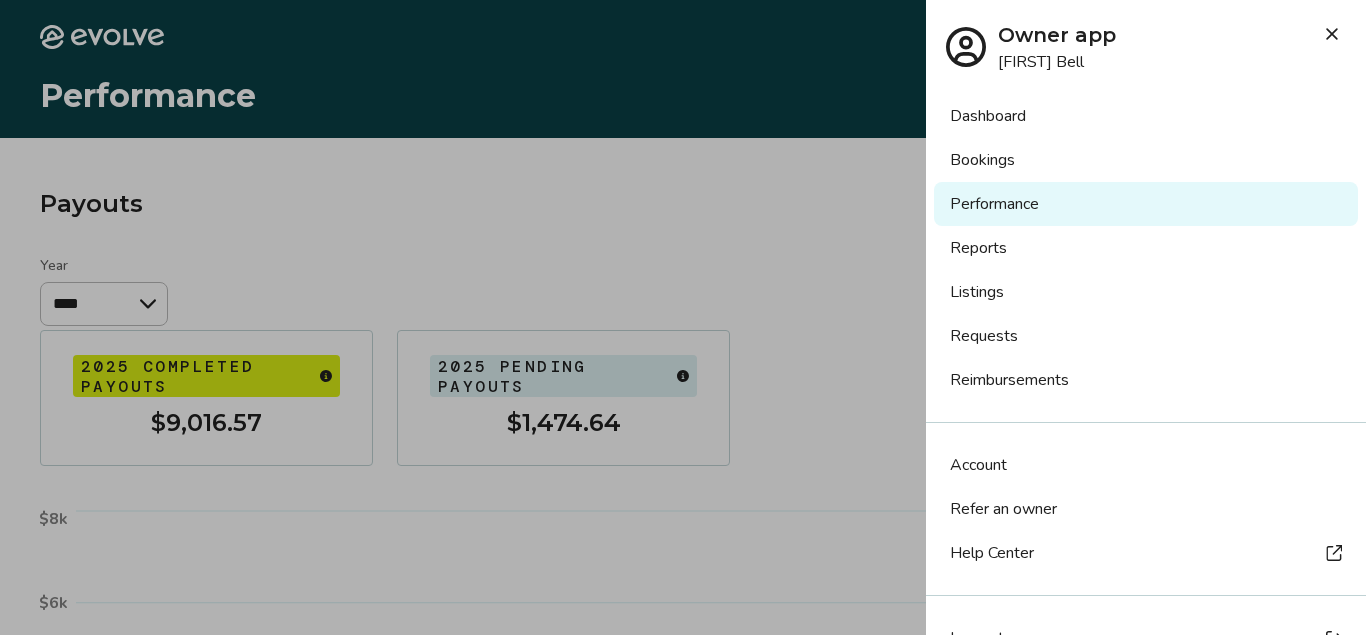 click on "Reports" at bounding box center (1146, 248) 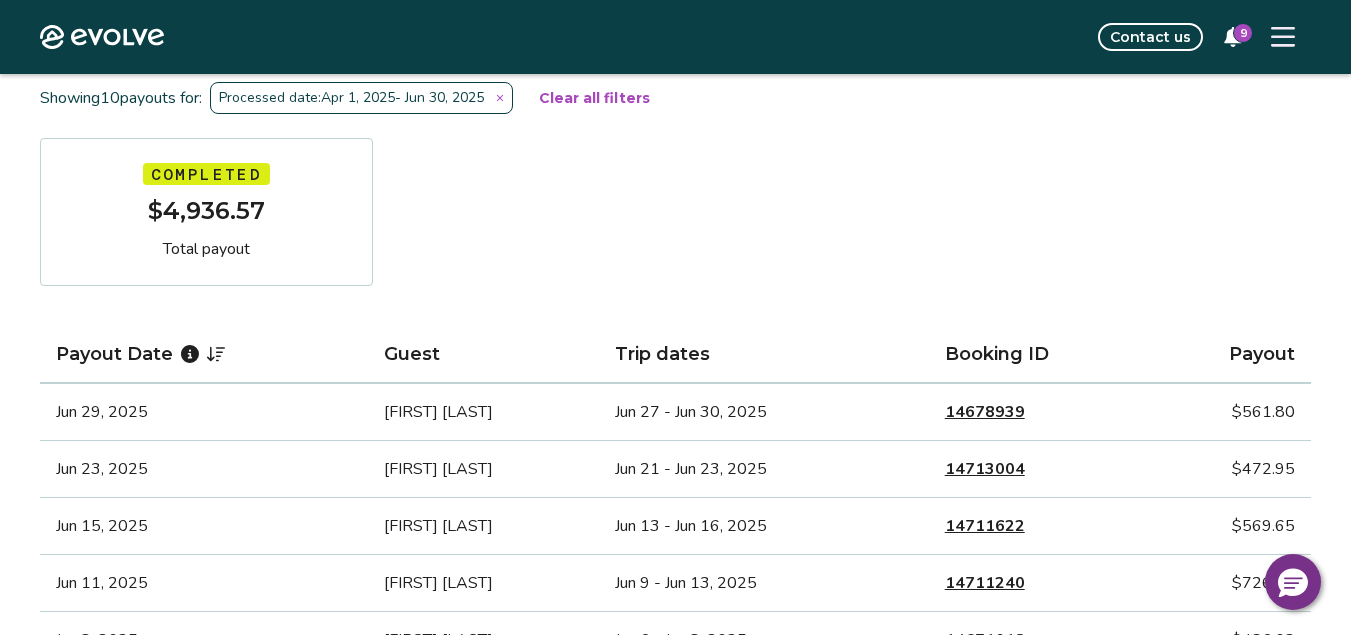 scroll, scrollTop: 240, scrollLeft: 0, axis: vertical 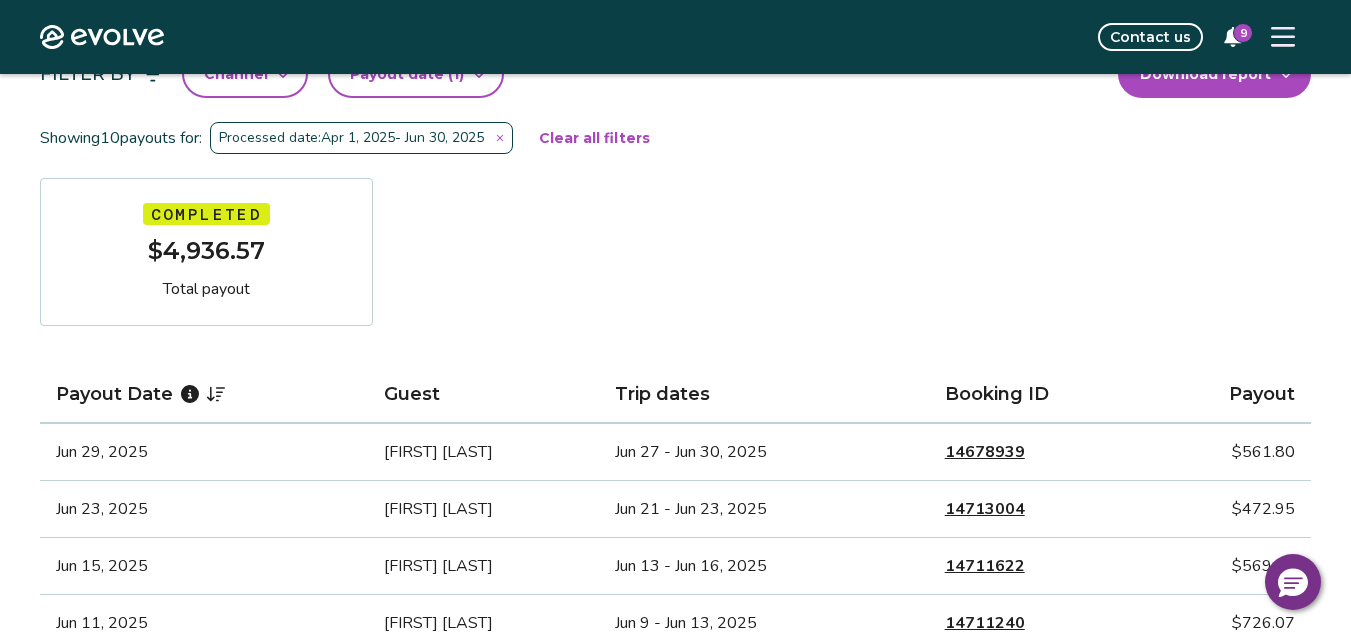click on "Filter By  Channel Payout date (1) Download   report Showing  10  payouts   for: Processed date:  [MONTH] 1, [YEAR]  -   [MONTH] 30, [YEAR] Clear all filters $[PRICE] Total payout Payout Date Guest Trip dates Booking ID Payout [MONTH] 29, [YEAR] [FIRST] [LAST] [MONTH] 27 - [MONTH] 30, [YEAR] [NUMBER] $[PRICE] [MONTH] 23, [YEAR] [FIRST] [LAST] [MONTH] 21 - [MONTH] 23, [YEAR] [NUMBER] $[PRICE] [MONTH] 15, [YEAR] [FIRST] [LAST] [MONTH] 13 - [MONTH] 16, [YEAR] [NUMBER] $[PRICE] [MONTH] 11, [YEAR] [FIRST] [LAST] [MONTH] 9 - [MONTH] 13, [YEAR] [NUMBER] $[PRICE] [MONTH] 8, [YEAR] [FIRST] [LAST] [MONTH] 6 - [MONTH] 8, [YEAR] [NUMBER] $[PRICE] [MONTH] 25, [YEAR] [FIRST] [LAST] [MONTH] 23 - [MONTH] 25, [YEAR] [NUMBER] $[PRICE] [MONTH] 18, [YEAR] [FIRST] [LAST] [MONTH] 16 - [MONTH] 19, [YEAR] [NUMBER] $[PRICE] [MONTH] 4, [YEAR] [FIRST] [LAST] [MONTH] 2 - [MONTH] 4, [YEAR] [NUMBER] $[PRICE] [MONTH] 27, [YEAR] [FIRST] [LAST] [MONTH] 25 - [MONTH] 27, [YEAR] [NUMBER] $[PRICE] [MONTH] 20, [YEAR] [FIRST] [LAST] [MONTH] 18 - [MONTH] 20, [YEAR] [NUMBER] $[PRICE]" at bounding box center [675, 522] 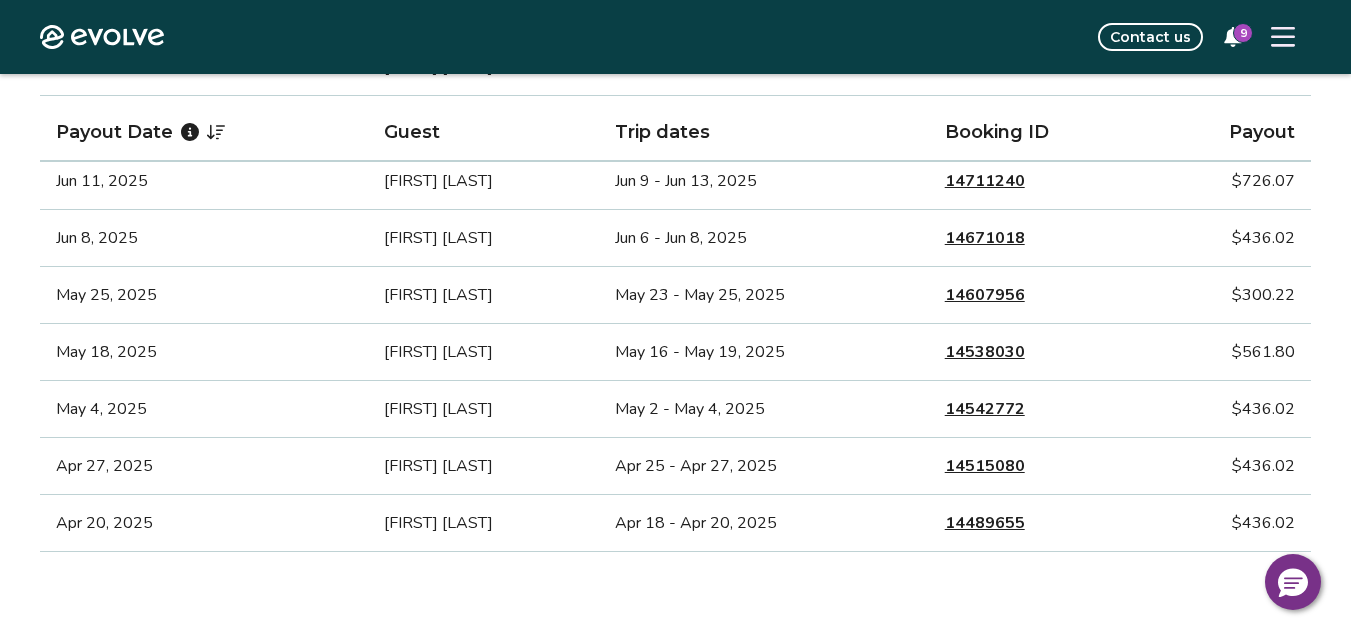 scroll, scrollTop: 720, scrollLeft: 0, axis: vertical 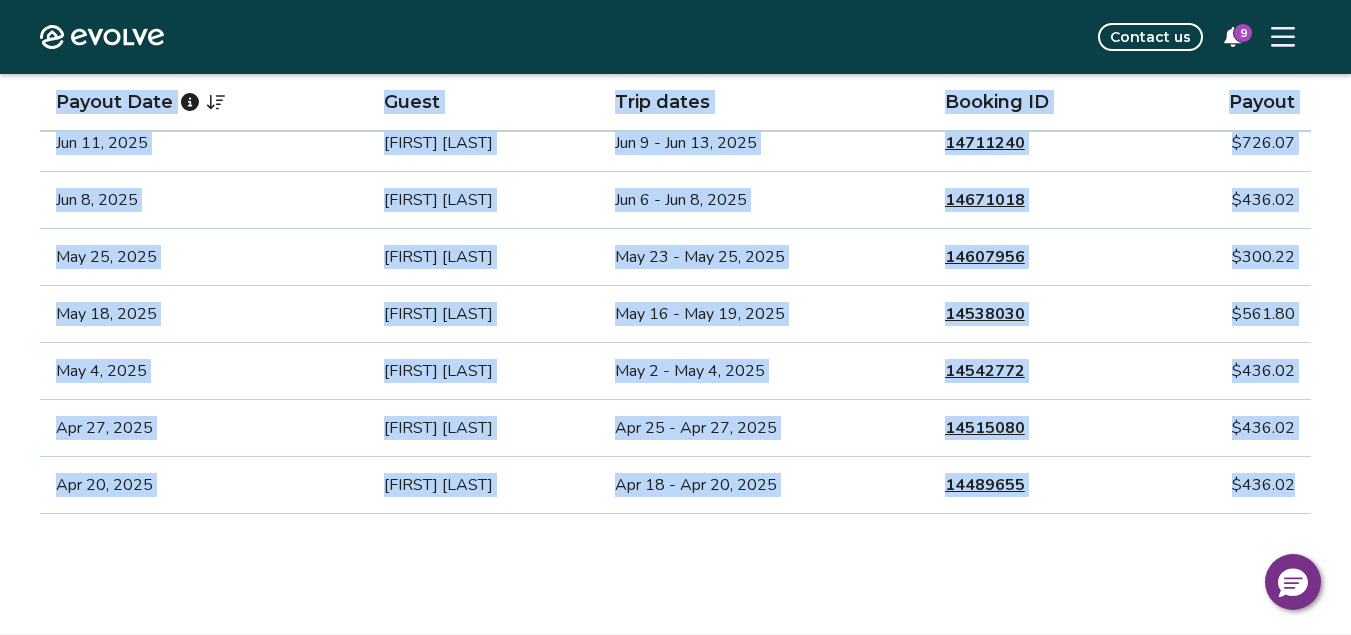 drag, startPoint x: 1308, startPoint y: 479, endPoint x: 24, endPoint y: 105, distance: 1337.3601 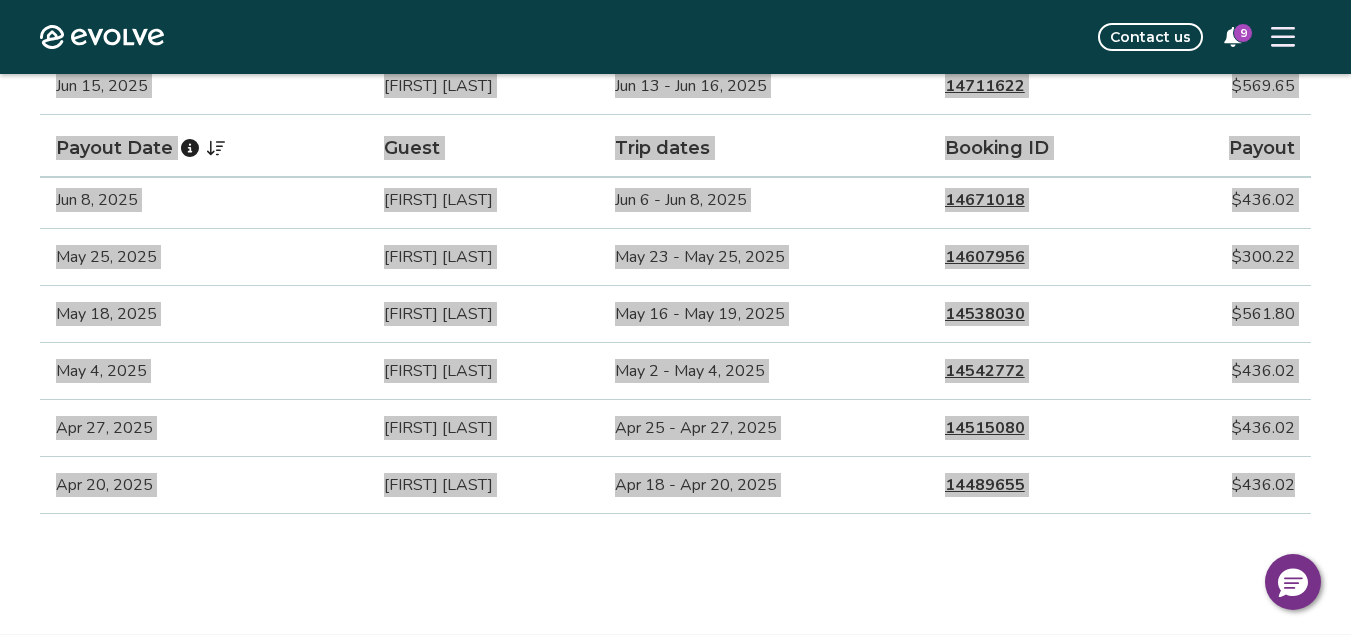 scroll, scrollTop: 766, scrollLeft: 0, axis: vertical 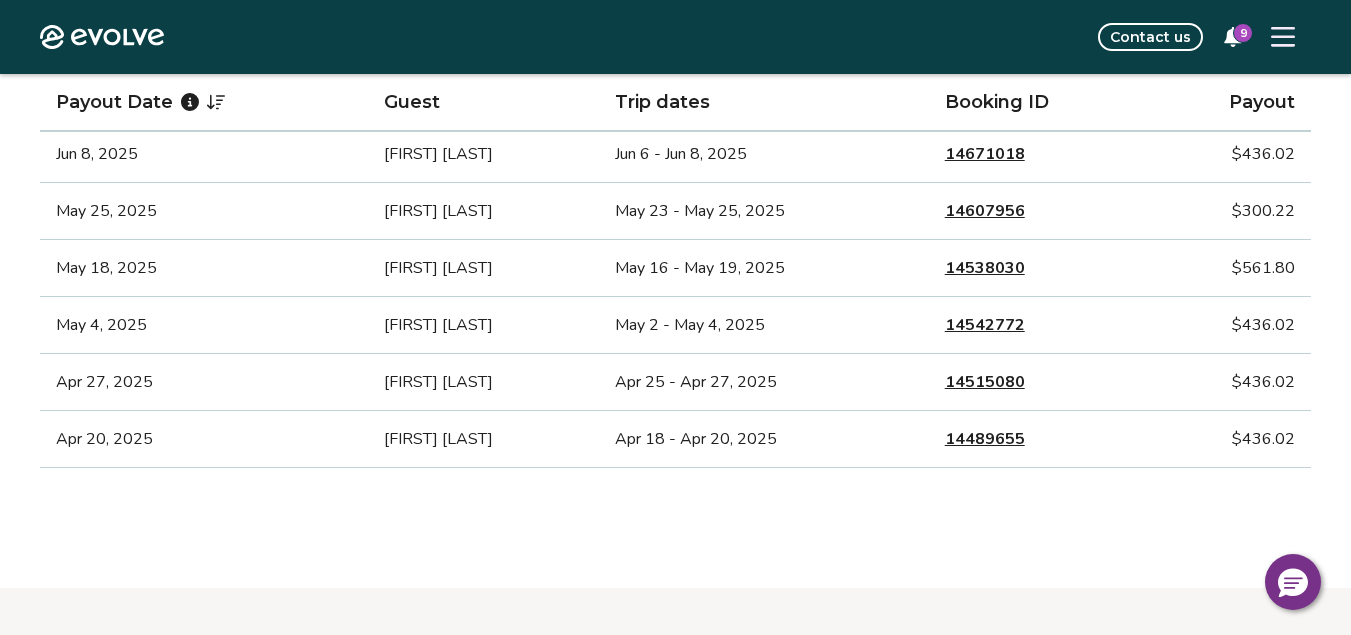click on "Filter By  Channel Payout date (1) Download   report Showing  10  payouts   for: Processed date:  Apr 1, 2025  -   Jun 30, 2025 Clear all filters Completed $4,936.57 Total payout Payout Date Guest Trip dates Booking ID Payout Jun 29, 2025 Meghan Brock Jun 27 - Jun 30, 2025 14678939 $561.80 Jun 23, 2025 Chris Acosta Jun 21 - Jun 23, 2025 14713004 $472.95 Jun 15, 2025 Ibeth Quintanilla Jun 13 - Jun 16, 2025 14711622 $569.65 Jun 11, 2025 Aaron Reznicek Jun 9 - Jun 13, 2025 14711240 $726.07 Jun 8, 2025 Cody Taylor Jun 6 - Jun 8, 2025 14671018 $436.02 May 25, 2025 David Aguilar May 23 - May 25, 2025 14607956 $300.22 May 18, 2025 Wally Reyes May 16 - May 19, 2025 14538030 $561.80 May 4, 2025 Erika Rivera May 2 - May 4, 2025 14542772 $436.02 Apr 27, 2025 Diana Flores Apr 25 - Apr 27, 2025 14515080 $436.02 Apr 20, 2025 Krystal Torres Apr 18 - Apr 20, 2025 14489655 $436.02" at bounding box center (675, 32) 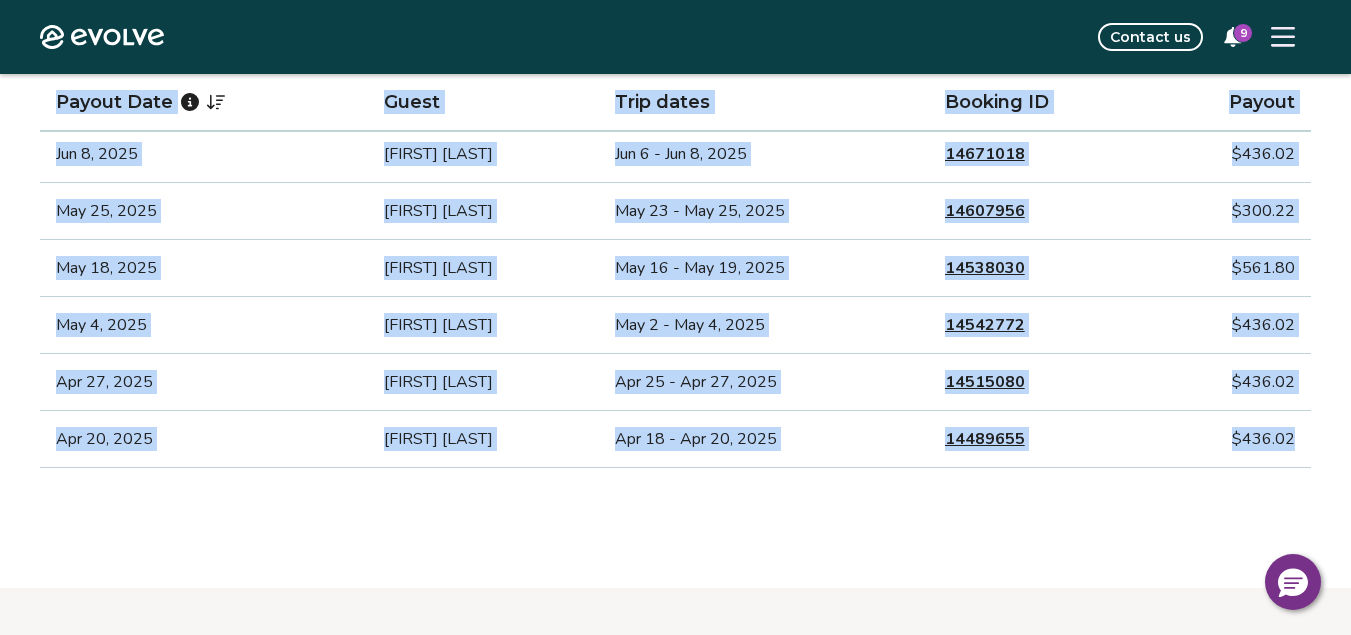 drag, startPoint x: 1299, startPoint y: 444, endPoint x: 33, endPoint y: 156, distance: 1298.3451 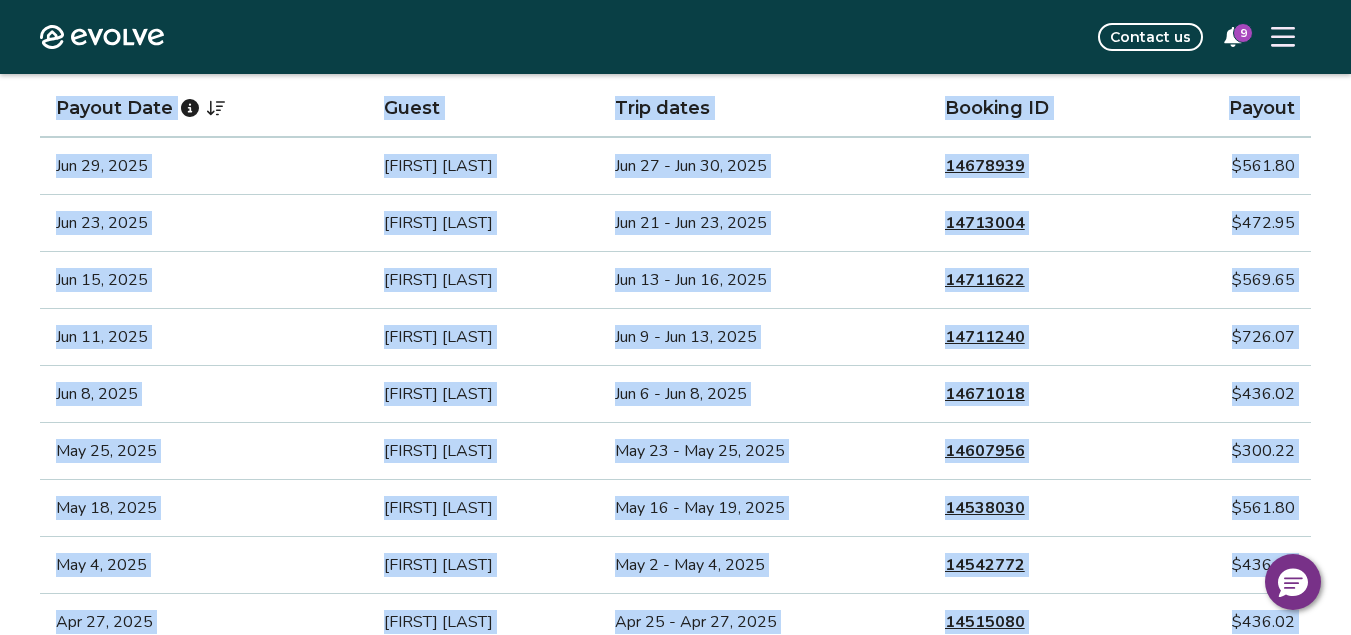 scroll, scrollTop: 486, scrollLeft: 0, axis: vertical 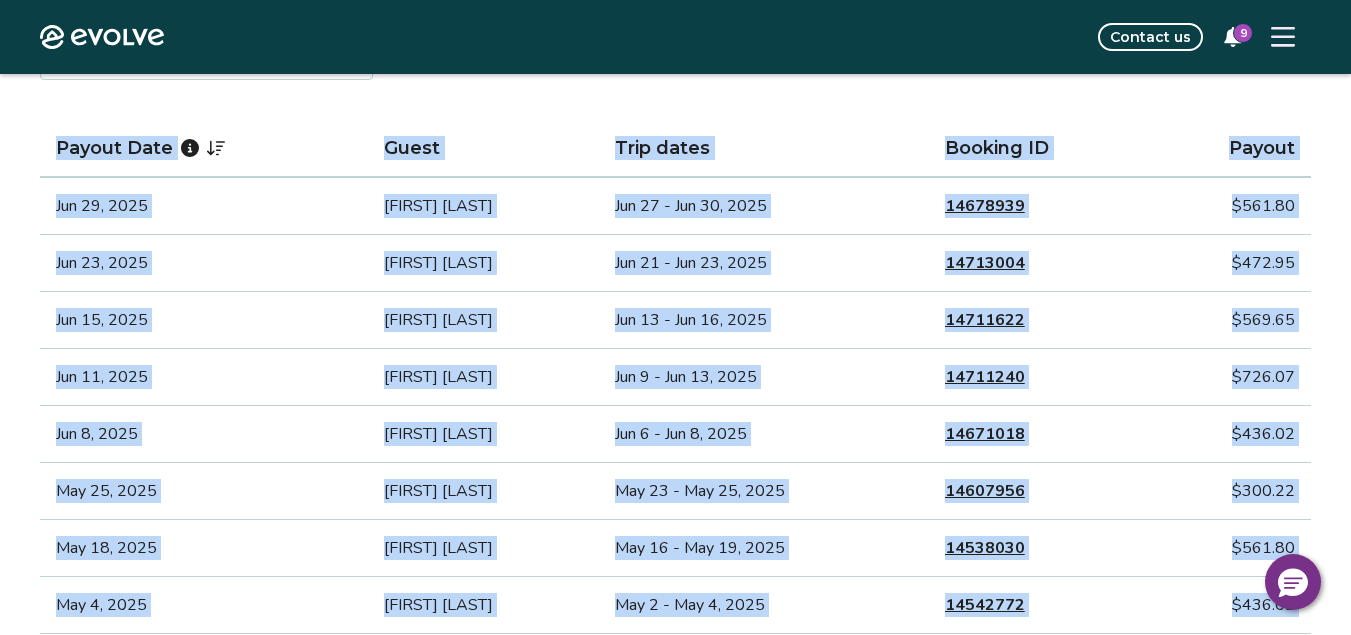 click on "Filter By  Channel Payout date (1) Download   report Showing  10  payouts   for: Processed date:  Apr 1, 2025  -   Jun 30, 2025 Clear all filters Completed $4,936.57 Total payout Payout Date Guest Trip dates Booking ID Payout Jun 29, 2025 Meghan Brock Jun 27 - Jun 30, 2025 14678939 $561.80 Jun 23, 2025 Chris Acosta Jun 21 - Jun 23, 2025 14713004 $472.95 Jun 15, 2025 Ibeth Quintanilla Jun 13 - Jun 16, 2025 14711622 $569.65 Jun 11, 2025 Aaron Reznicek Jun 9 - Jun 13, 2025 14711240 $726.07 Jun 8, 2025 Cody Taylor Jun 6 - Jun 8, 2025 14671018 $436.02 May 25, 2025 David Aguilar May 23 - May 25, 2025 14607956 $300.22 May 18, 2025 Wally Reyes May 16 - May 19, 2025 14538030 $561.80 May 4, 2025 Erika Rivera May 2 - May 4, 2025 14542772 $436.02 Apr 27, 2025 Diana Flores Apr 25 - Apr 27, 2025 14515080 $436.02 Apr 20, 2025 Krystal Torres Apr 18 - Apr 20, 2025 14489655 $436.02" at bounding box center [675, 312] 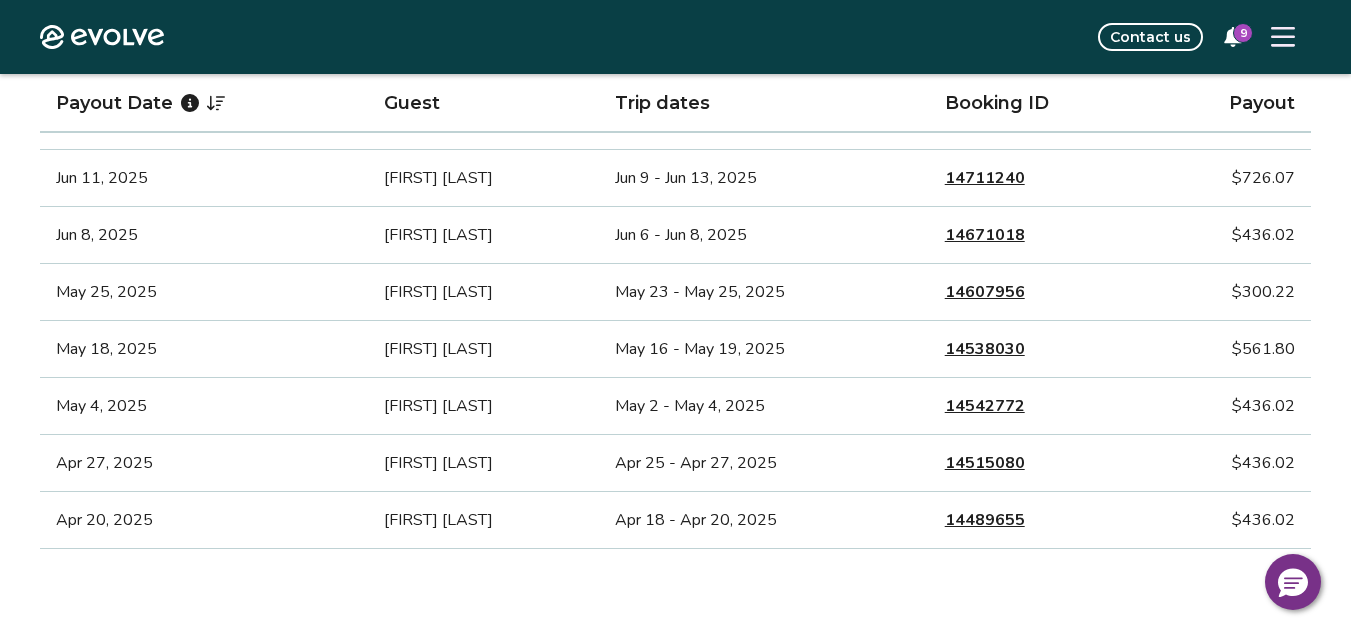 scroll, scrollTop: 686, scrollLeft: 0, axis: vertical 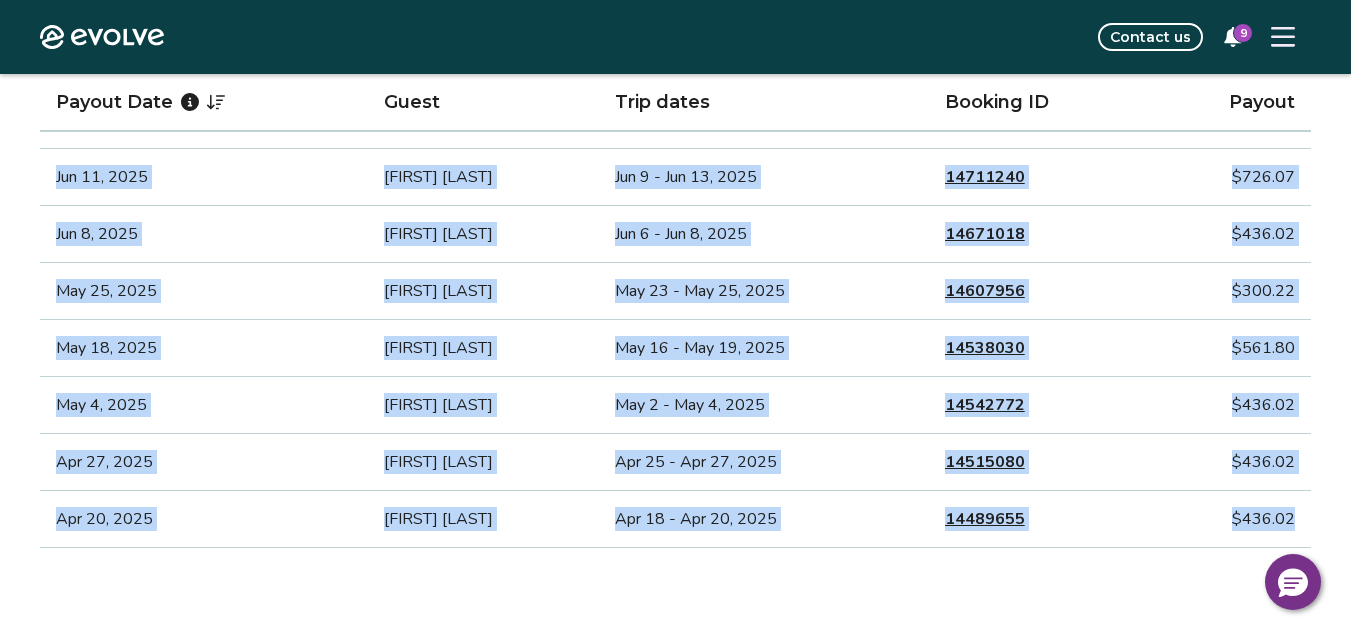 drag, startPoint x: 1301, startPoint y: 517, endPoint x: 113, endPoint y: 138, distance: 1246.9904 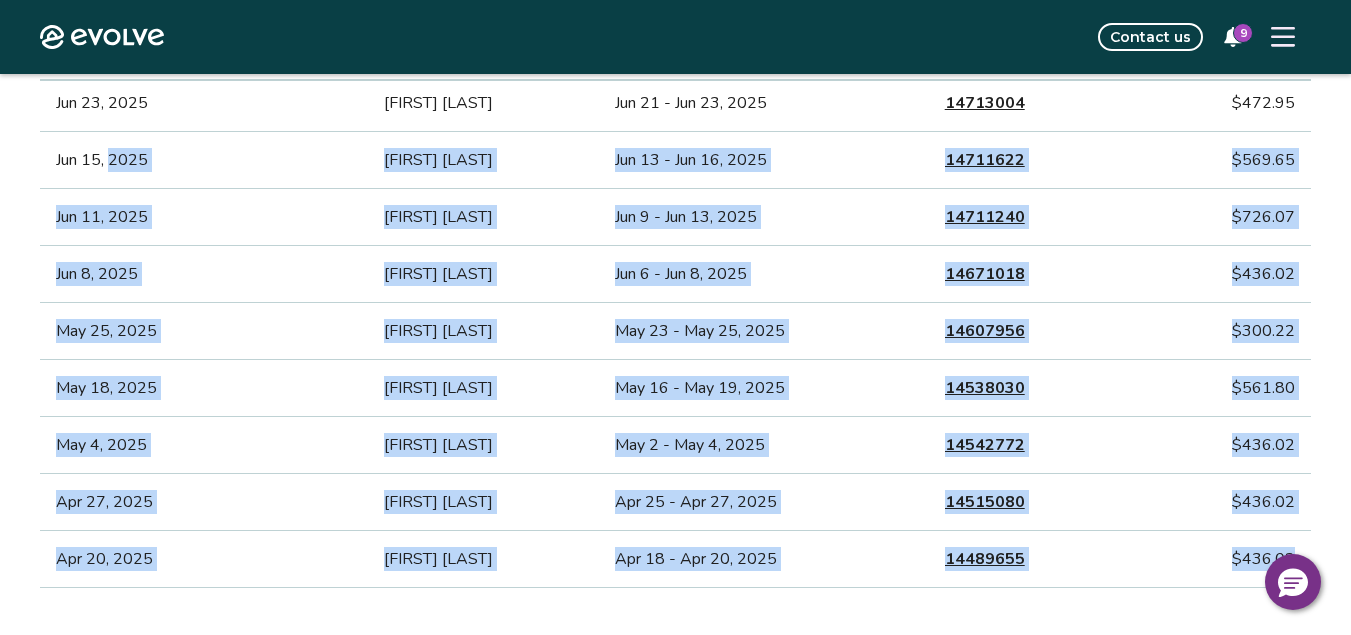 scroll, scrollTop: 486, scrollLeft: 0, axis: vertical 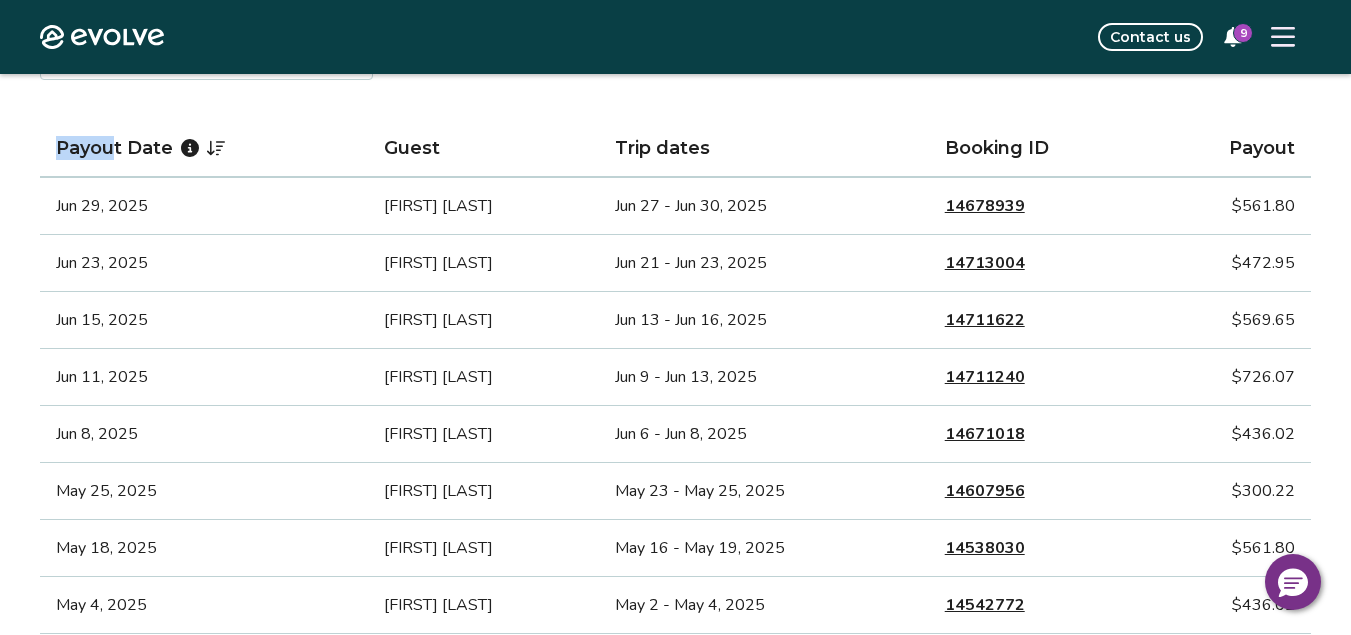 drag, startPoint x: 113, startPoint y: 135, endPoint x: 14, endPoint y: 222, distance: 131.7953 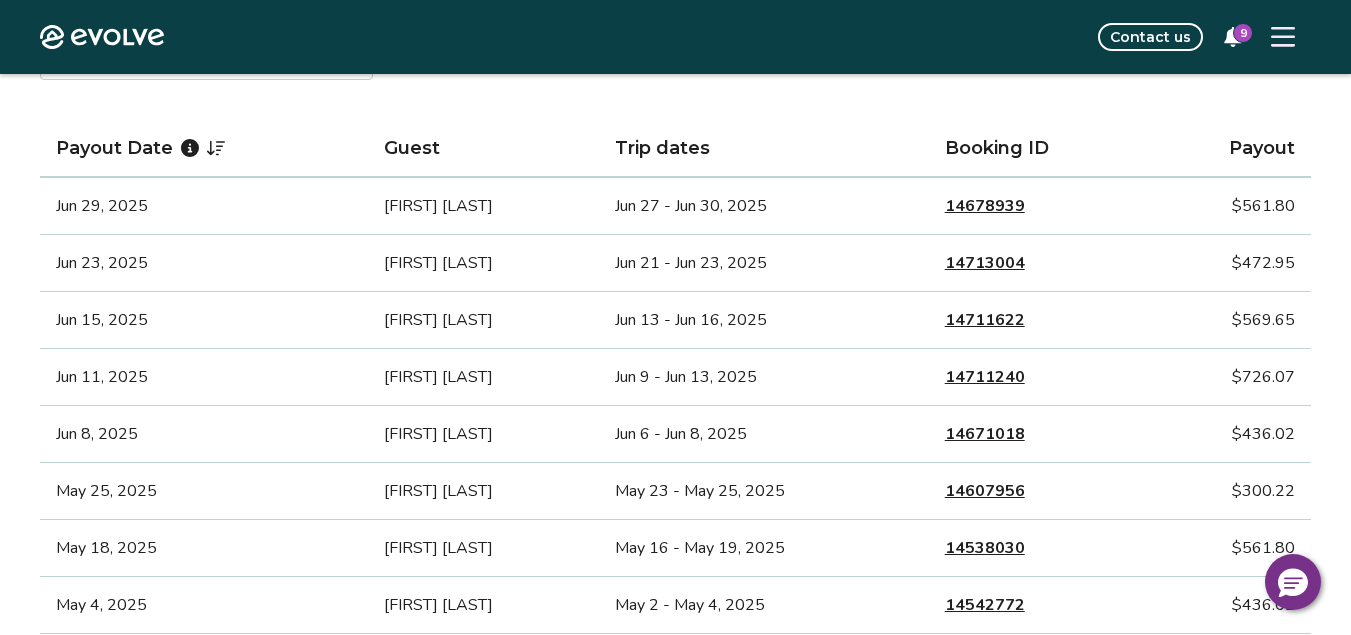 click on "Jun 29, 2025" at bounding box center [204, 206] 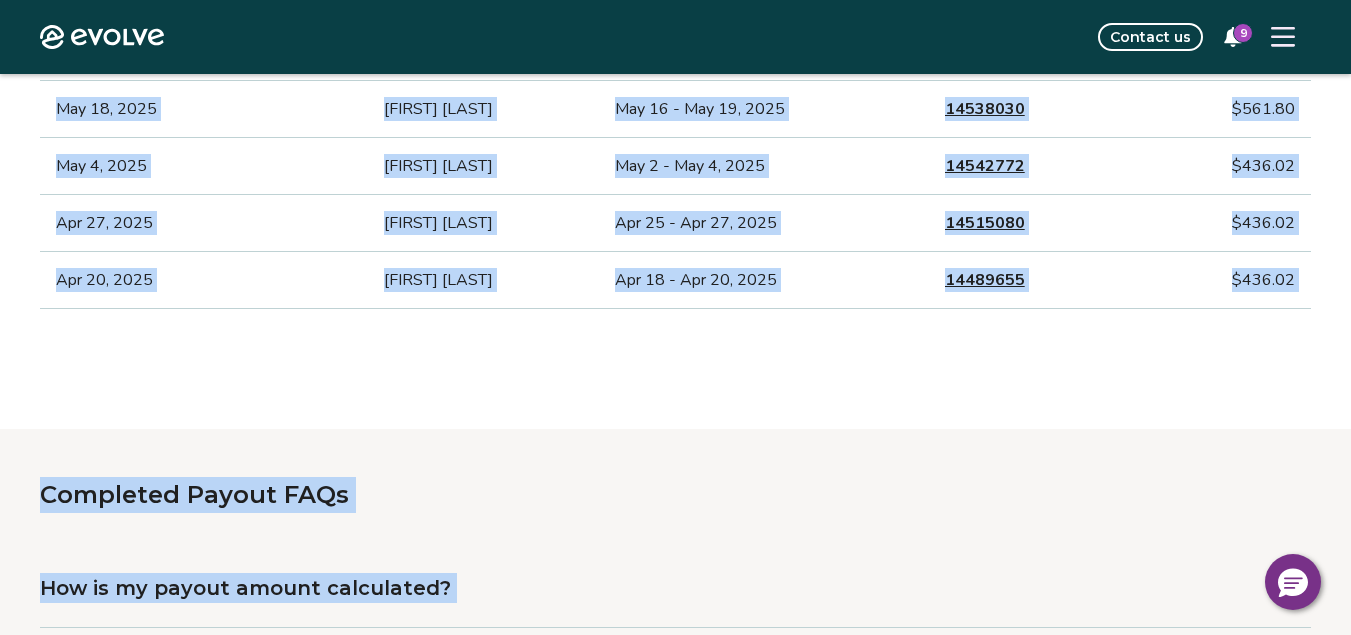scroll, scrollTop: 1017, scrollLeft: 0, axis: vertical 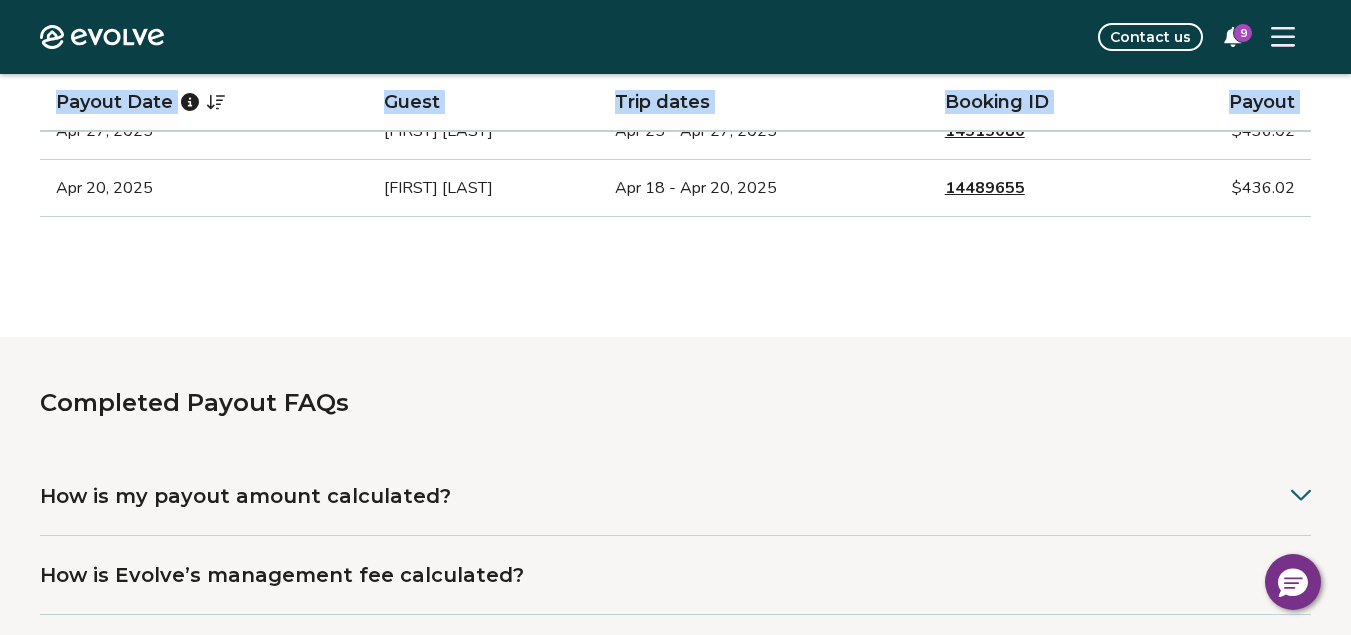 drag, startPoint x: 44, startPoint y: 207, endPoint x: 1159, endPoint y: 249, distance: 1115.7908 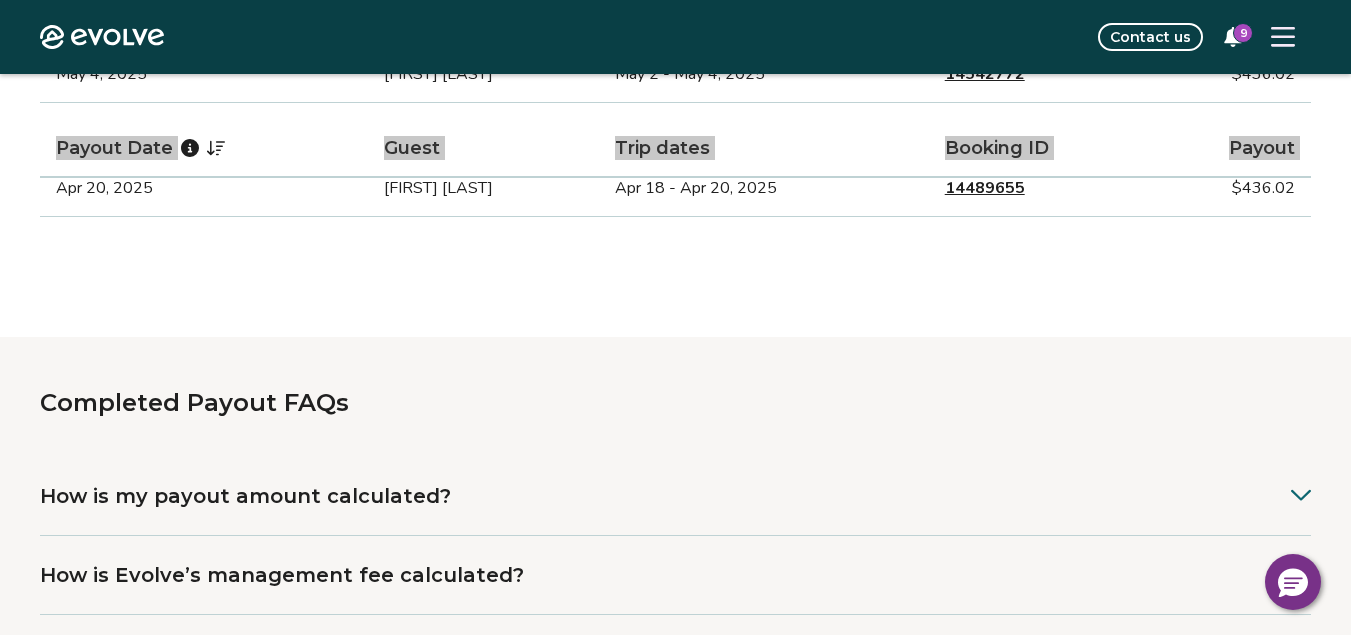scroll, scrollTop: 1063, scrollLeft: 0, axis: vertical 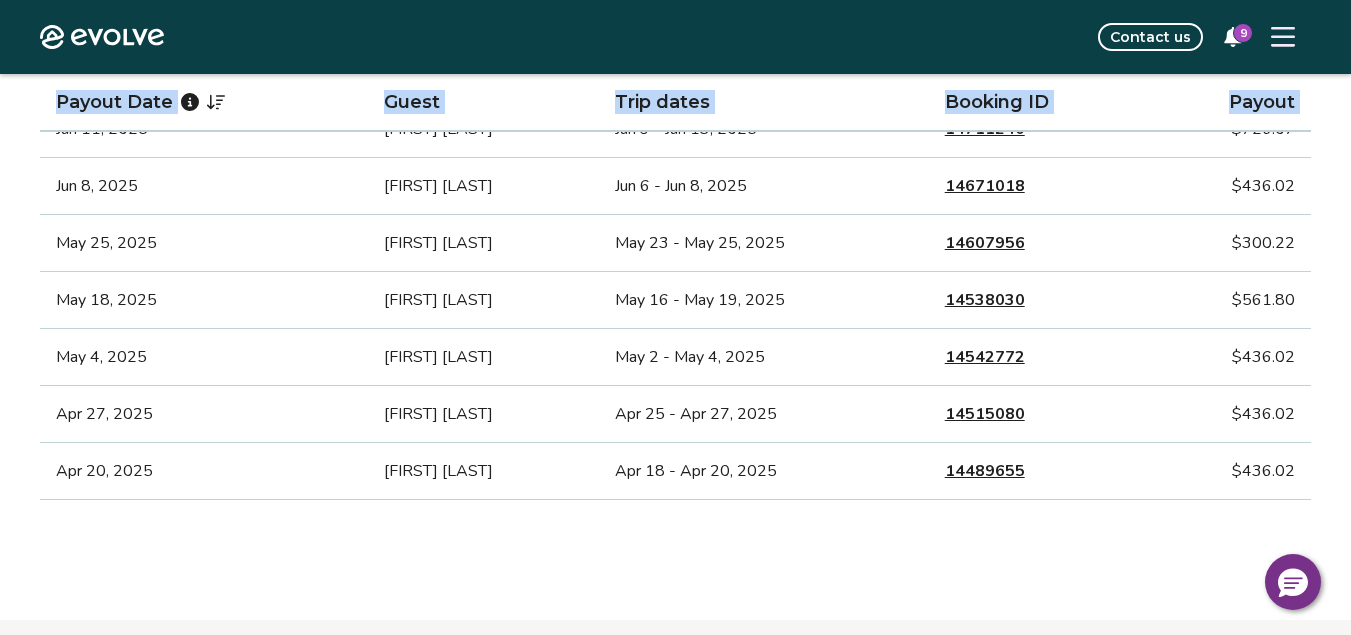 click 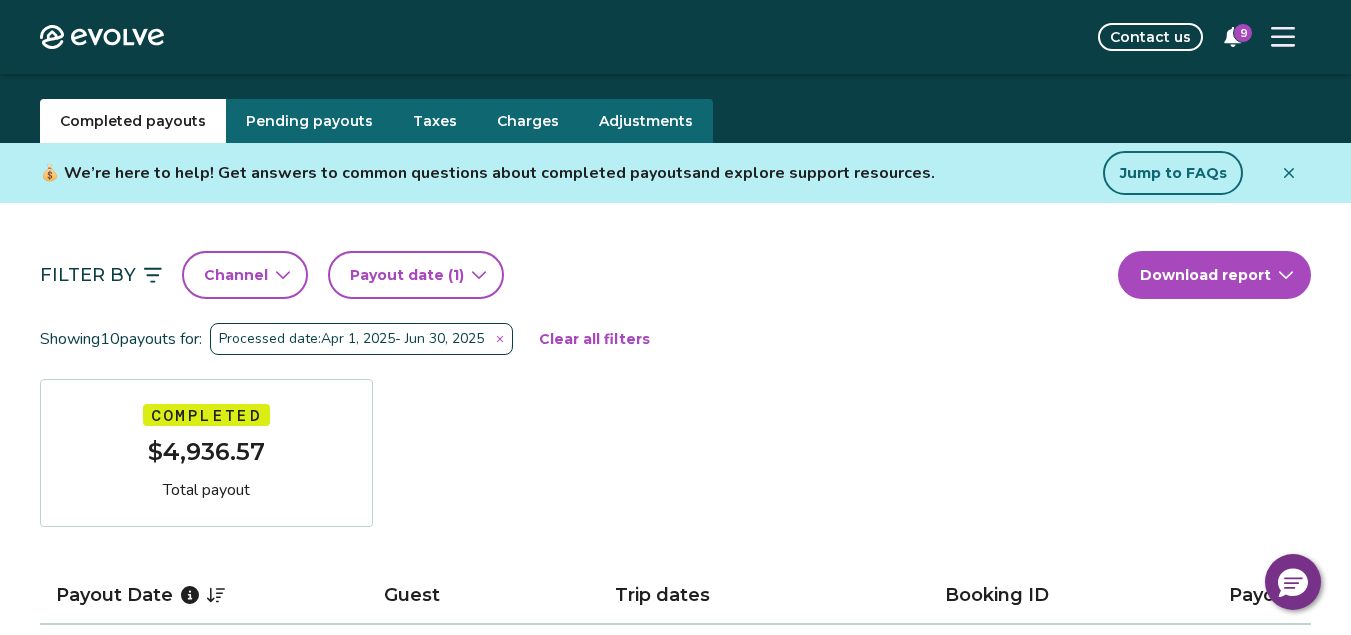 scroll, scrollTop: 0, scrollLeft: 0, axis: both 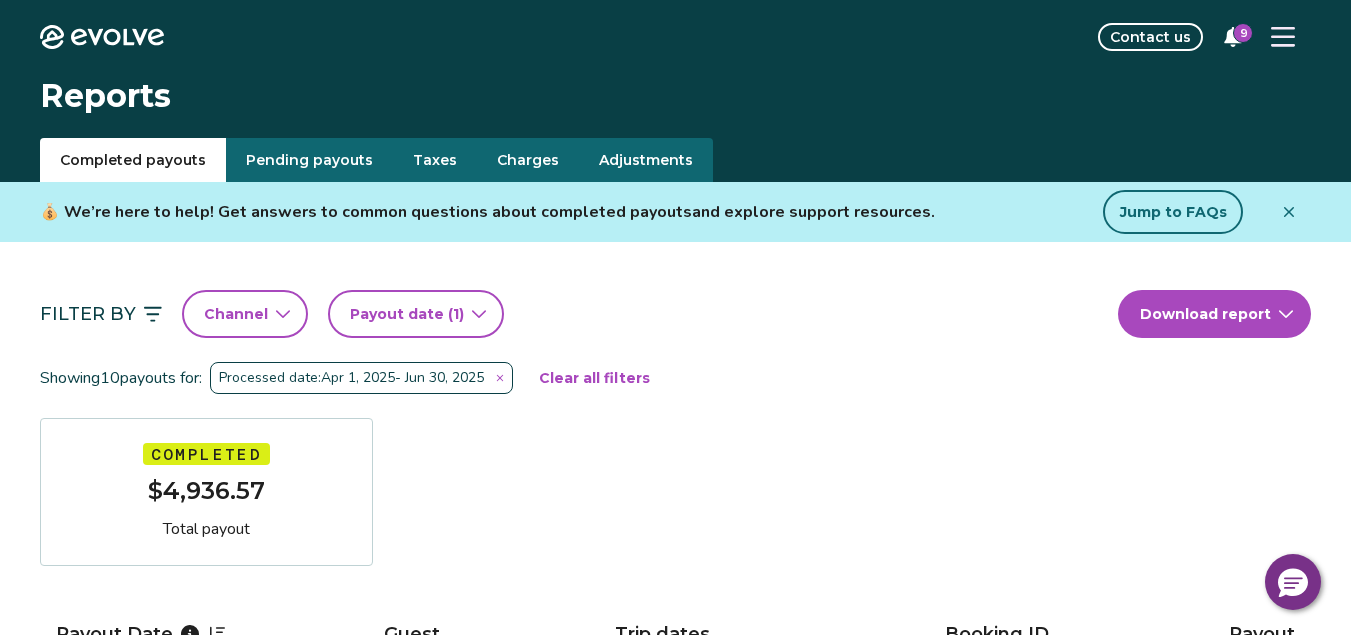click on "Taxes" at bounding box center [435, 160] 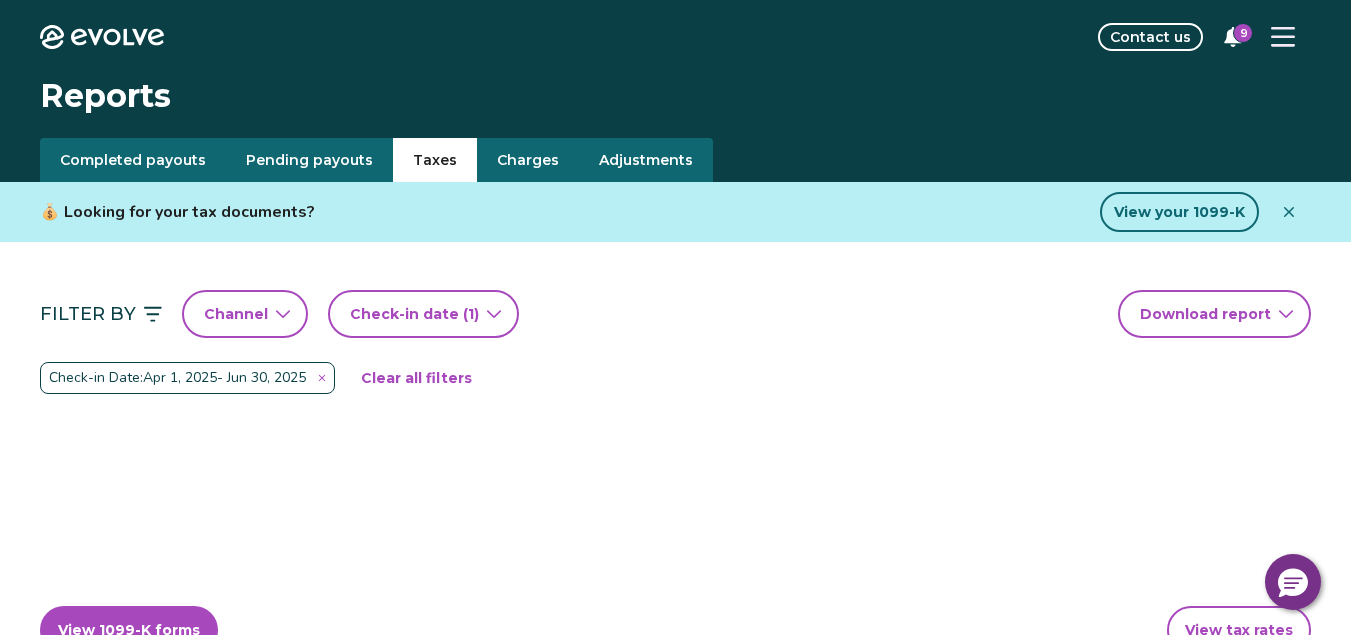 type 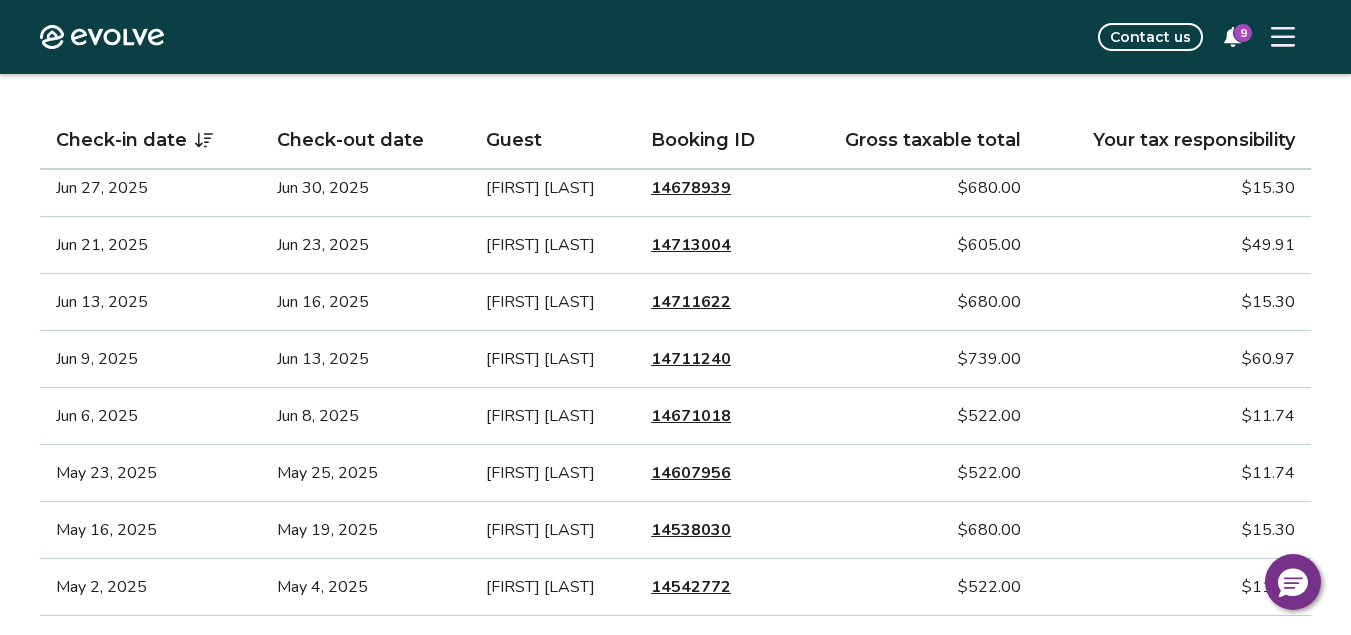 scroll, scrollTop: 560, scrollLeft: 0, axis: vertical 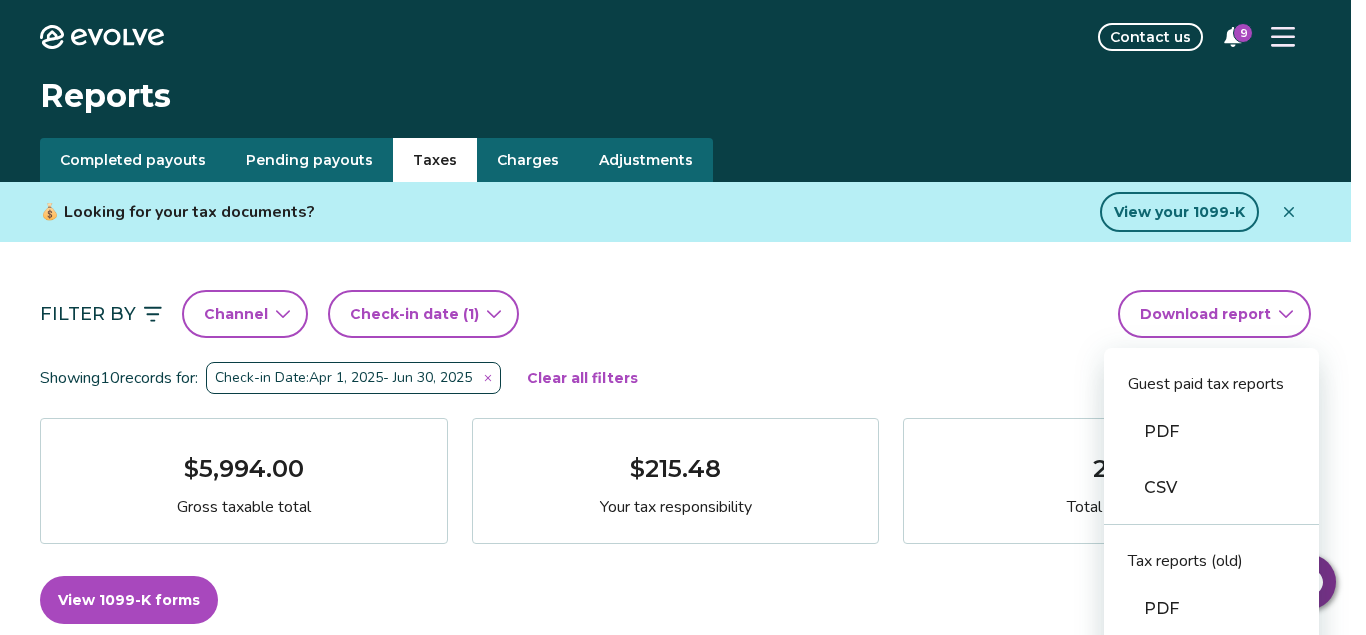 click on "Evolve Contact us 9 Reports Completed payouts Pending payouts Taxes Charges Adjustments 💰 Looking for your tax documents? View your 1099-K Filter By  Channel Check-in date (1) Download   report Guest paid tax reports PDF CSV Tax reports (old) PDF CSV Financial reporting guide PDF Showing  10  records   for: Check-in Date:  Apr 1, 2025  -   Jun 30, 2025 Clear all filters $5,994.00 Gross taxable total $215.48 Your tax responsibility 25 Total nights View 1099-K forms View tax rates Check-in date Check-out date Guest Booking ID Gross taxable total Your tax responsibility Jun 27, 2025 Jun 30, 2025 Meghan Brock 14678939 $680.00 $15.30 Jun 21, 2025 Jun 23, 2025 Chris Acosta 14713004 $605.00 $49.91 Jun 13, 2025 Jun 16, 2025 Ibeth Quintanilla 14711622 $680.00 $15.30 Jun 9, 2025 Jun 13, 2025 Aaron Reznicek 14711240 $739.00 $60.97 Jun 6, 2025 Jun 8, 2025 Cody Taylor 14671018 $522.00 $11.74 May 23, 2025 May 25, 2025 David Aguilar 14607956 $522.00 $11.74 May 16, 2025 May 19, 2025 Wally Reyes 14538030 $680.00 $15.30 |" at bounding box center (683, 1251) 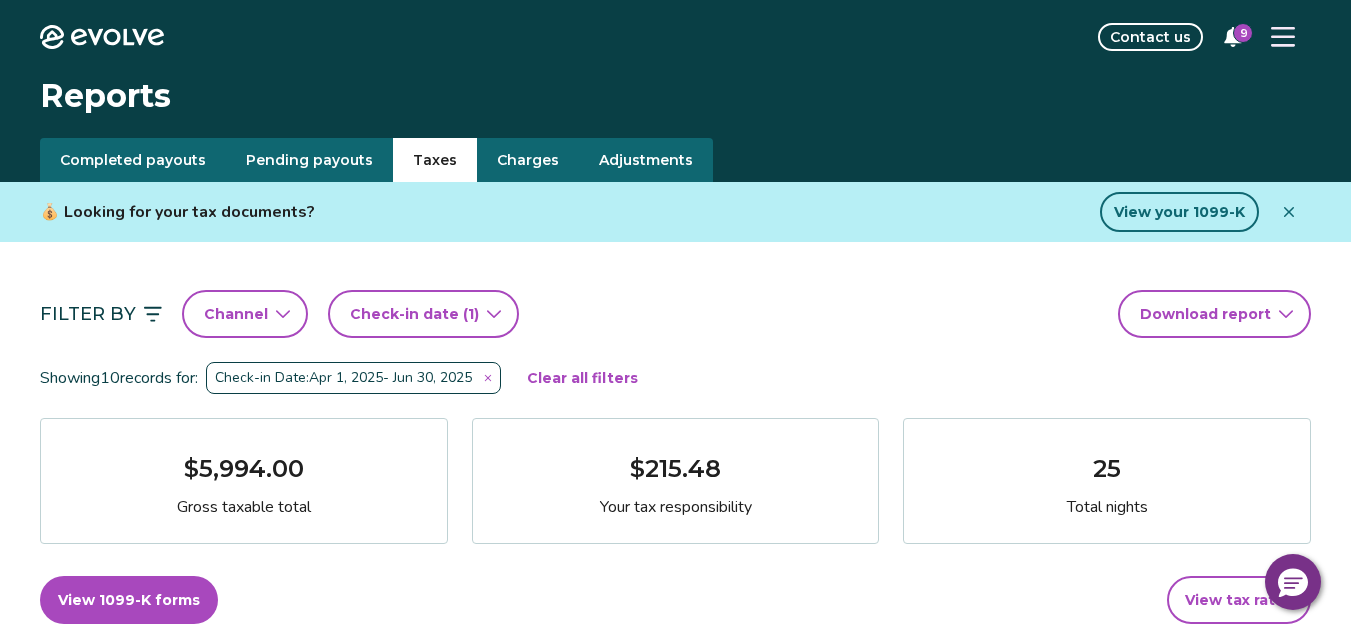 click on "Evolve Contact us 9 Reports Completed payouts Pending payouts Taxes Charges Adjustments 💰 Looking for your tax documents? View your 1099-K Filter By  Channel Check-in date (1) Download   report Showing  10  records   for: Check-in Date:  Apr 1, 2025  -   Jun 30, 2025 Clear all filters $5,994.00 Gross taxable total $215.48 Your tax responsibility 25 Total nights View 1099-K forms View tax rates Check-in date Check-out date Guest Booking ID Gross taxable total Your tax responsibility Jun 27, 2025 Jun 30, 2025 Meghan Brock 14678939 $680.00 $15.30 Jun 21, 2025 Jun 23, 2025 Chris Acosta 14713004 $605.00 $49.91 Jun 13, 2025 Jun 16, 2025 Ibeth Quintanilla 14711622 $680.00 $15.30 Jun 9, 2025 Jun 13, 2025 Aaron Reznicek 14711240 $739.00 $60.97 Jun 6, 2025 Jun 8, 2025 Cody Taylor 14671018 $522.00 $11.74 May 23, 2025 May 25, 2025 David Aguilar 14607956 $522.00 $11.74 May 16, 2025 May 19, 2025 Wally Reyes 14538030 $680.00 $15.30 May 2, 2025 May 4, 2025 Erika Rivera 14542772 $522.00 $11.74 Apr 25, 2025 Apr 27, 2025 |" at bounding box center (675, 1251) 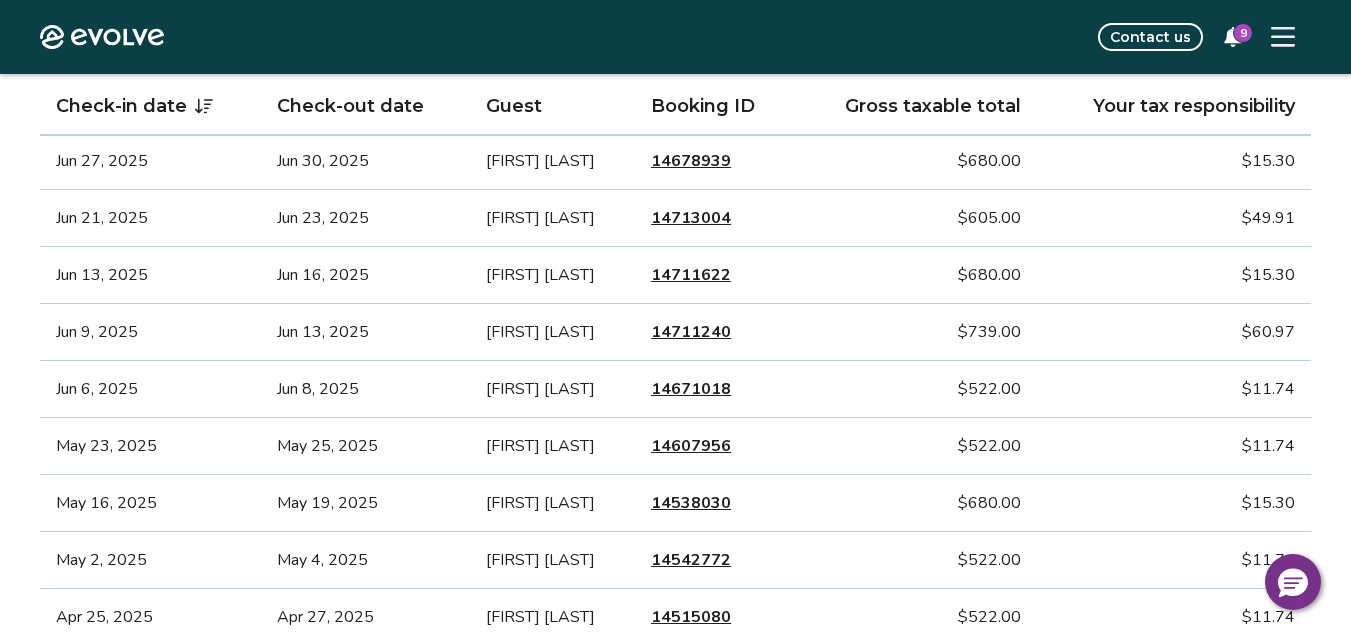 scroll, scrollTop: 593, scrollLeft: 0, axis: vertical 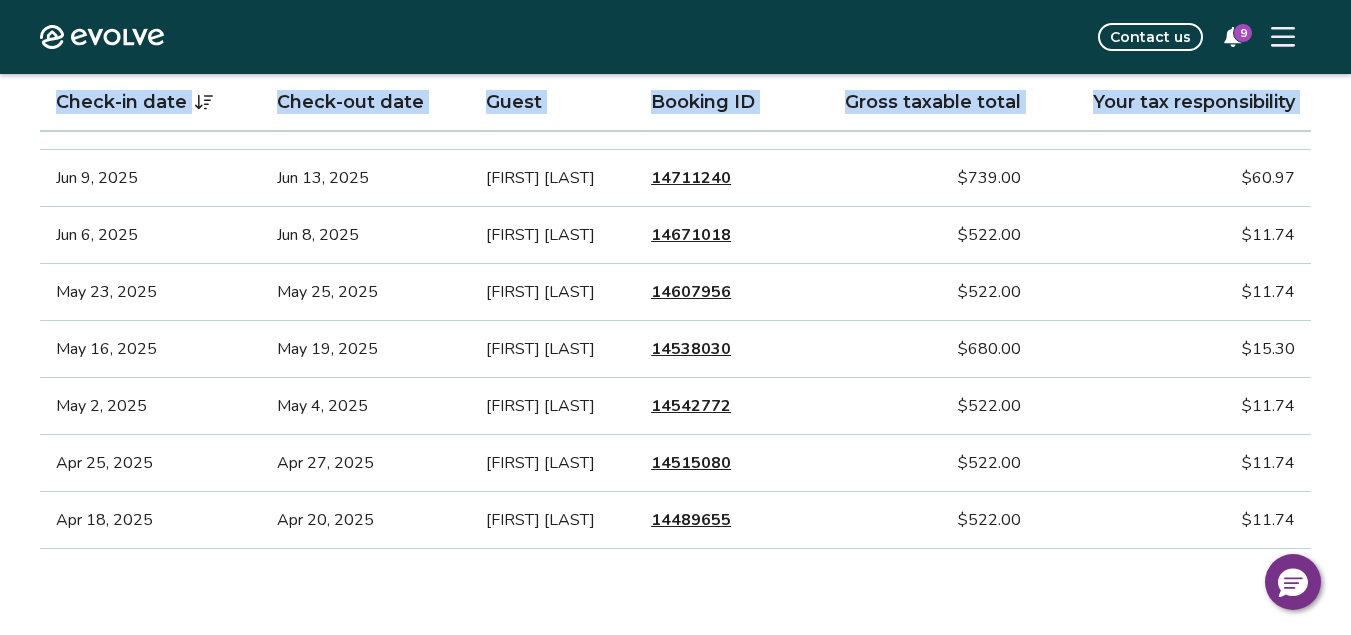 drag, startPoint x: 41, startPoint y: 160, endPoint x: 1204, endPoint y: 556, distance: 1228.5703 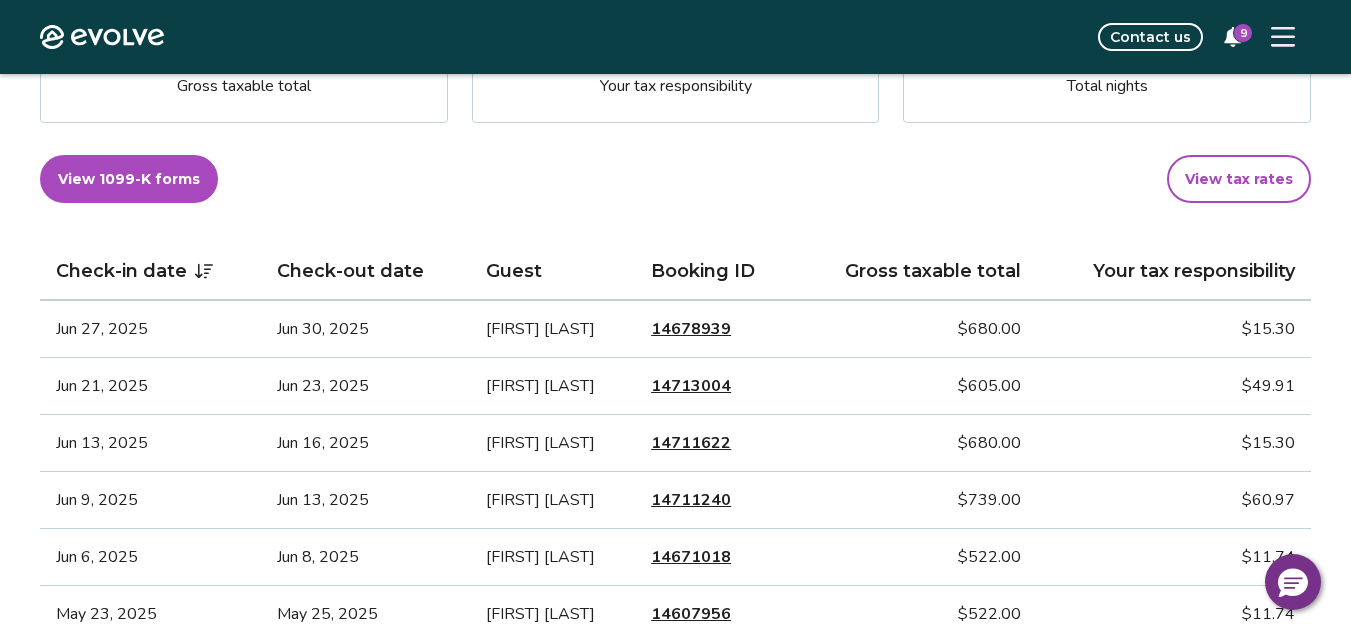 scroll, scrollTop: 401, scrollLeft: 0, axis: vertical 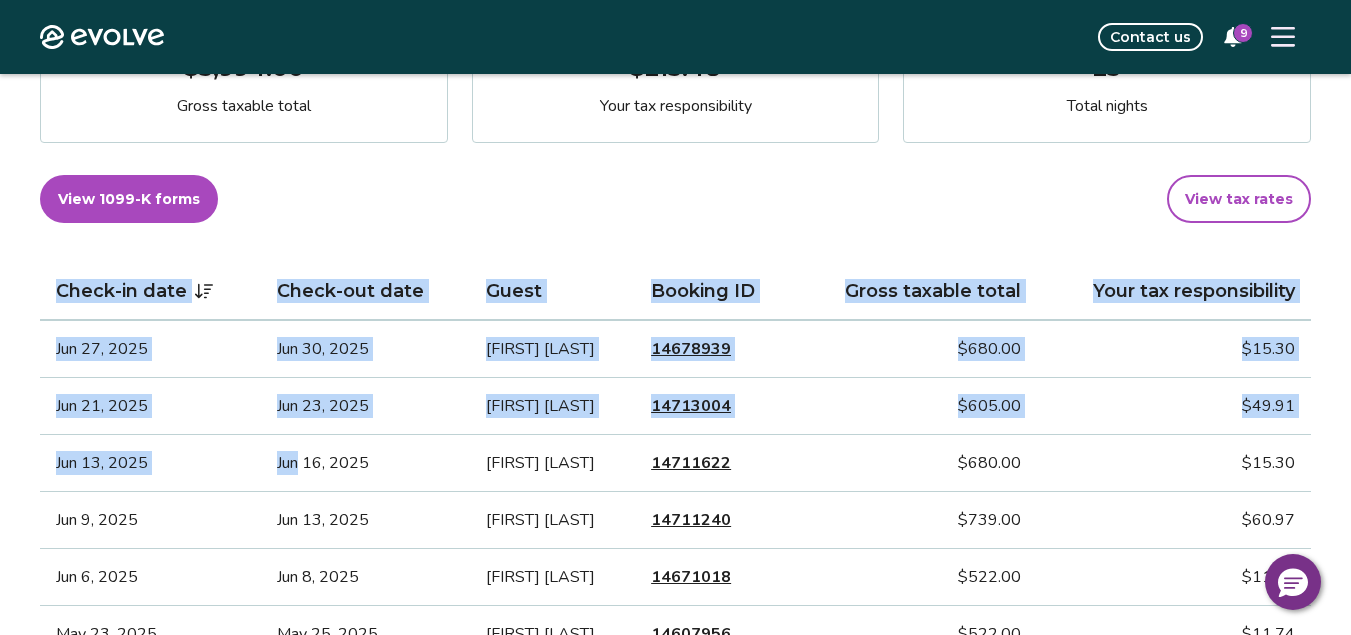 drag, startPoint x: 39, startPoint y: 342, endPoint x: 293, endPoint y: 483, distance: 290.51163 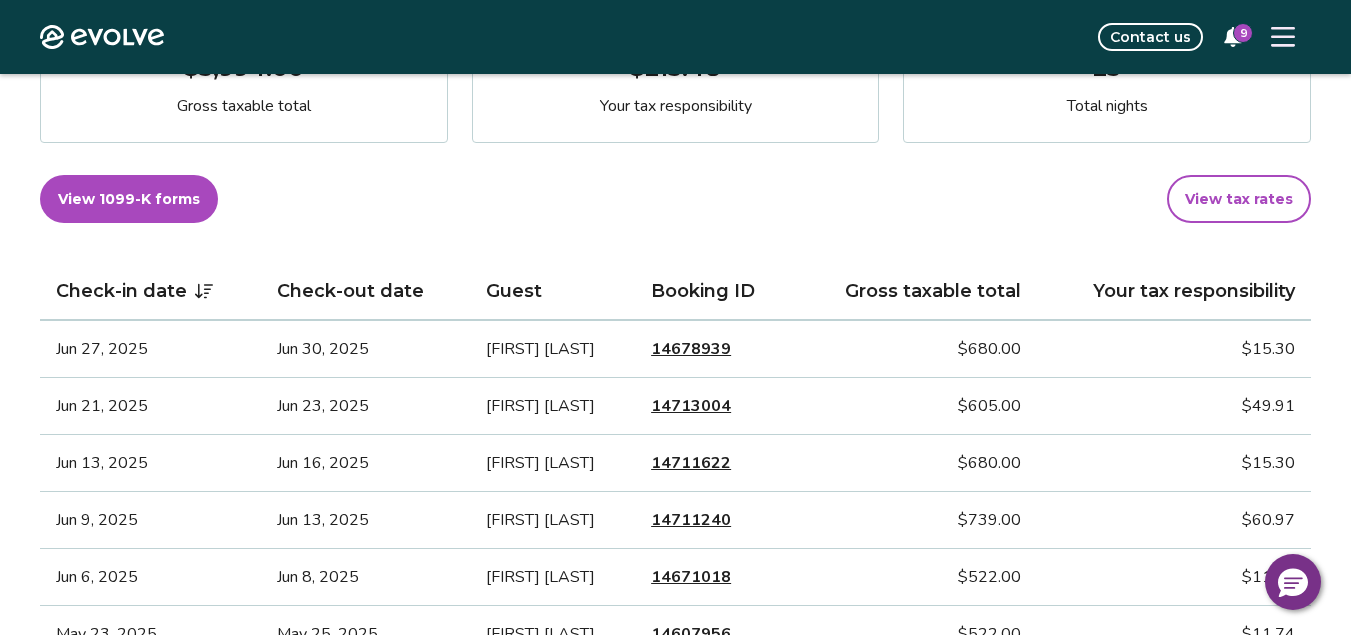 drag, startPoint x: 26, startPoint y: 358, endPoint x: 27, endPoint y: 372, distance: 14.035668 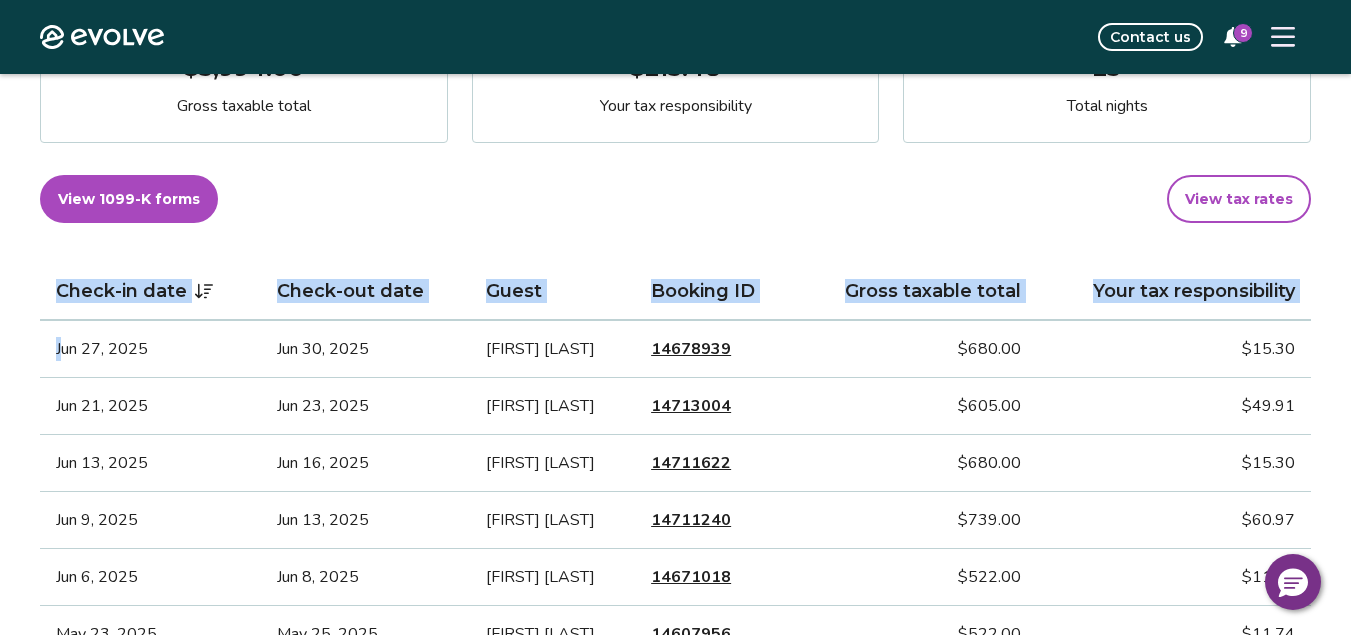 drag, startPoint x: 65, startPoint y: 346, endPoint x: 0, endPoint y: 376, distance: 71.5891 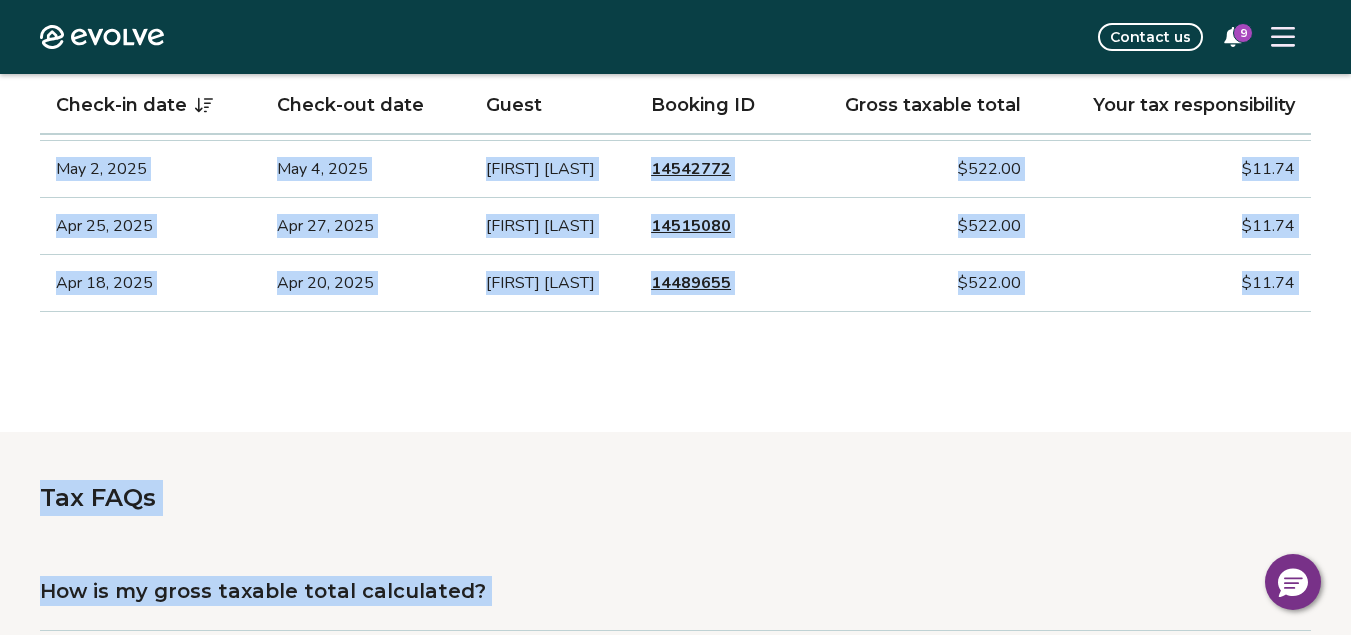 scroll, scrollTop: 983, scrollLeft: 0, axis: vertical 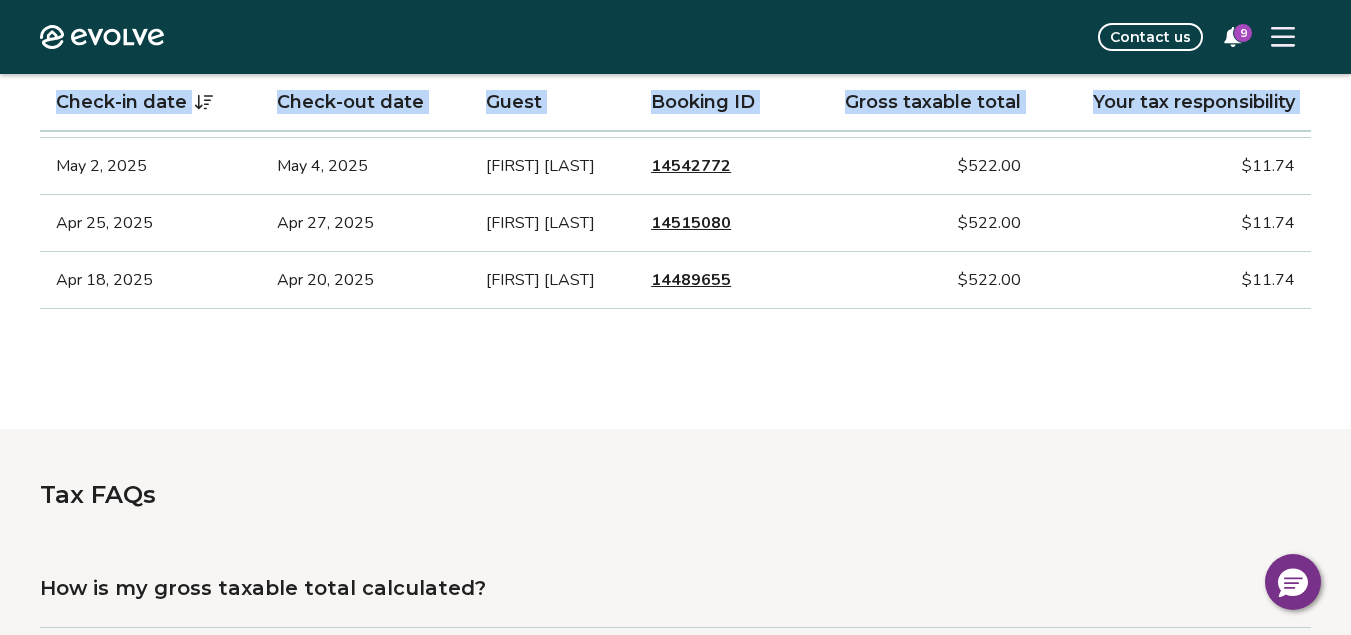 drag, startPoint x: 54, startPoint y: 345, endPoint x: 1183, endPoint y: 331, distance: 1129.0868 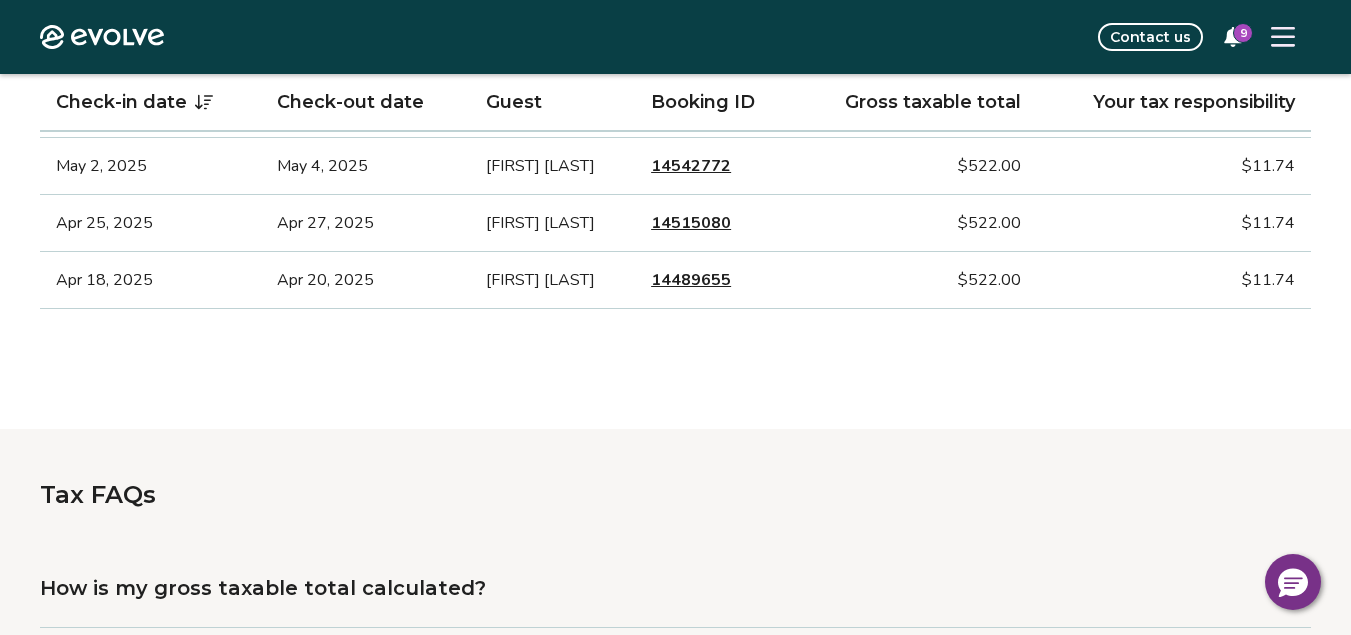 click on "Filter By  Channel Check-in date (1) Download   report Showing  10  records   for: Check-in Date:  Apr 1, 2025  -   Jun 30, 2025 Clear all filters $5,994.00 Gross taxable total $215.48 Your tax responsibility 25 Total nights View 1099-K forms View tax rates Check-in date Check-out date Guest Booking ID Gross taxable total Your tax responsibility Jun 27, 2025 Jun 30, 2025 Meghan Brock 14678939 $680.00 $15.30 Jun 21, 2025 Jun 23, 2025 Chris Acosta 14713004 $605.00 $49.91 Jun 13, 2025 Jun 16, 2025 Ibeth Quintanilla 14711622 $680.00 $15.30 Jun 9, 2025 Jun 13, 2025 Aaron Reznicek 14711240 $739.00 $60.97 Jun 6, 2025 Jun 8, 2025 Cody Taylor 14671018 $522.00 $11.74 May 23, 2025 May 25, 2025 David Aguilar 14607956 $522.00 $11.74 May 16, 2025 May 19, 2025 Wally Reyes 14538030 $680.00 $15.30 May 2, 2025 May 4, 2025 Erika Rivera 14542772 $522.00 $11.74 Apr 25, 2025 Apr 27, 2025 Diana Flores 14515080 $522.00 $11.74 Apr 18, 2025 Apr 20, 2025 Krystal Torres 14489655 $522.00 $11.74" at bounding box center (675, -156) 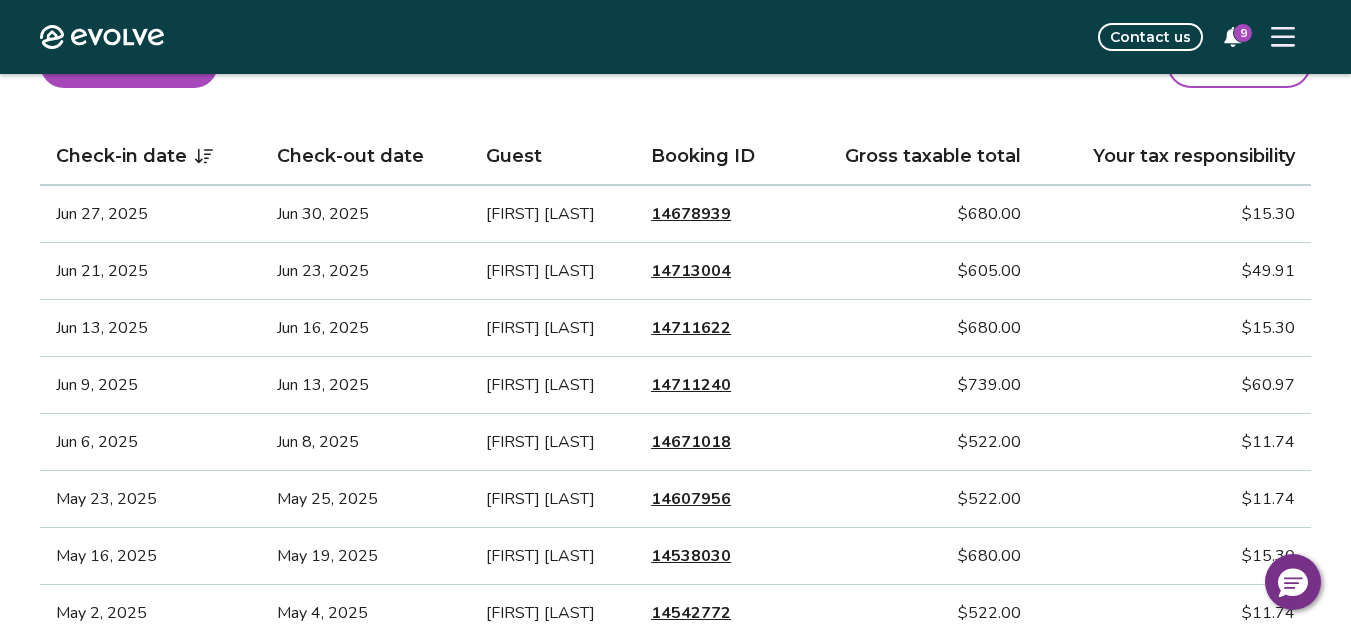 scroll, scrollTop: 552, scrollLeft: 0, axis: vertical 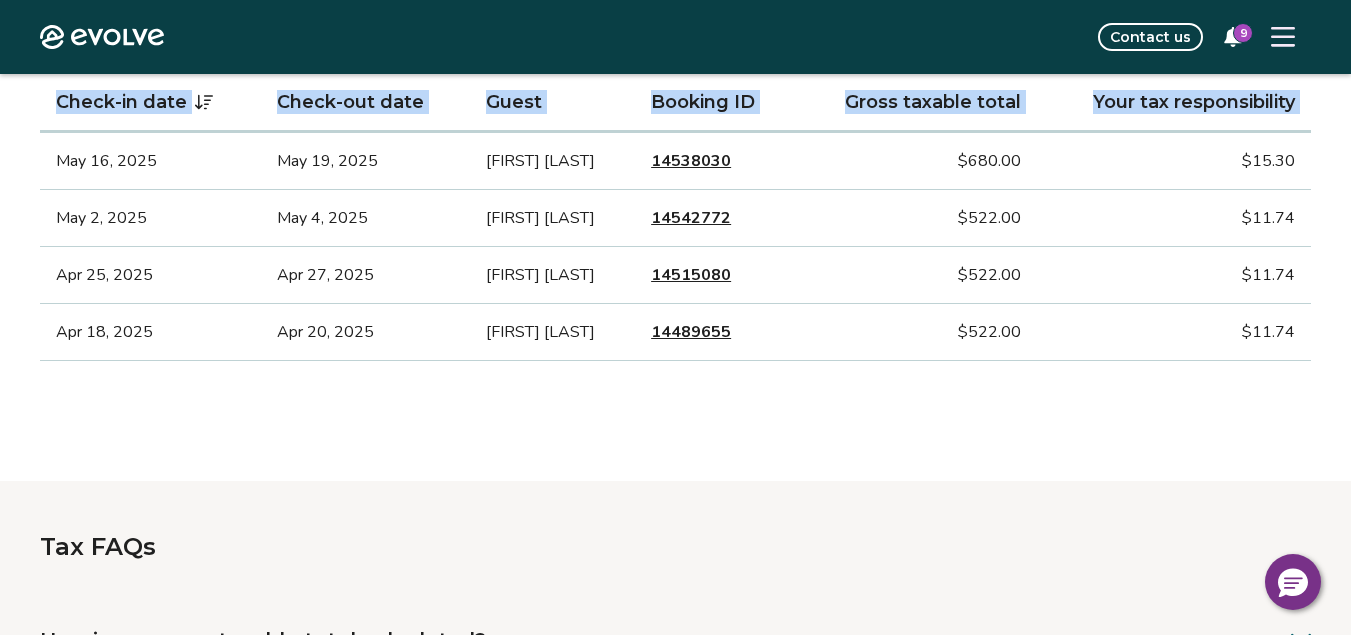 drag, startPoint x: 57, startPoint y: 197, endPoint x: 1188, endPoint y: 410, distance: 1150.8823 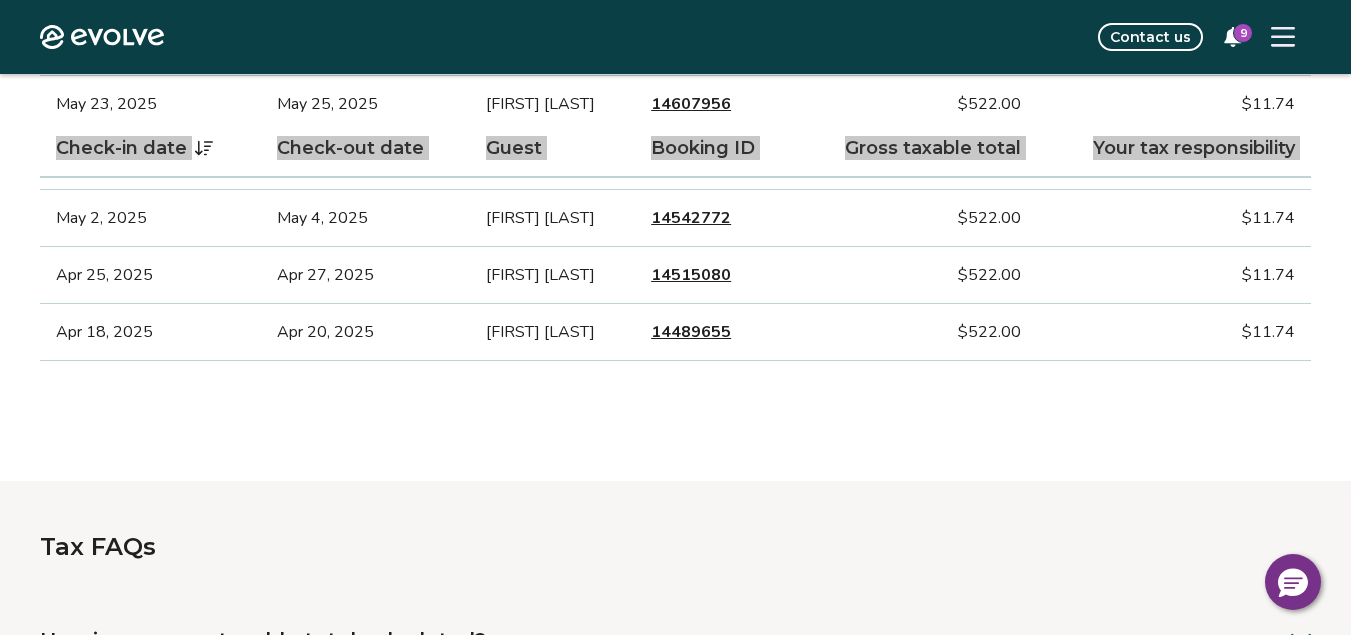 scroll, scrollTop: 977, scrollLeft: 0, axis: vertical 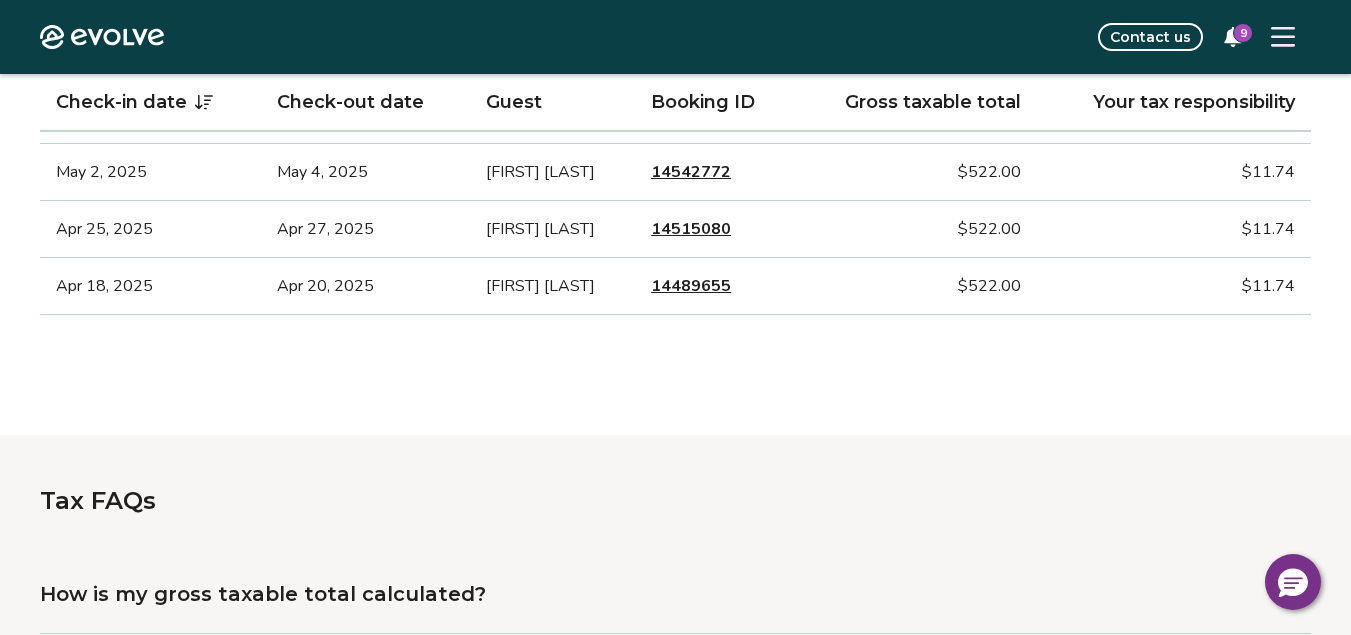 click on "Tax FAQs" at bounding box center [675, 511] 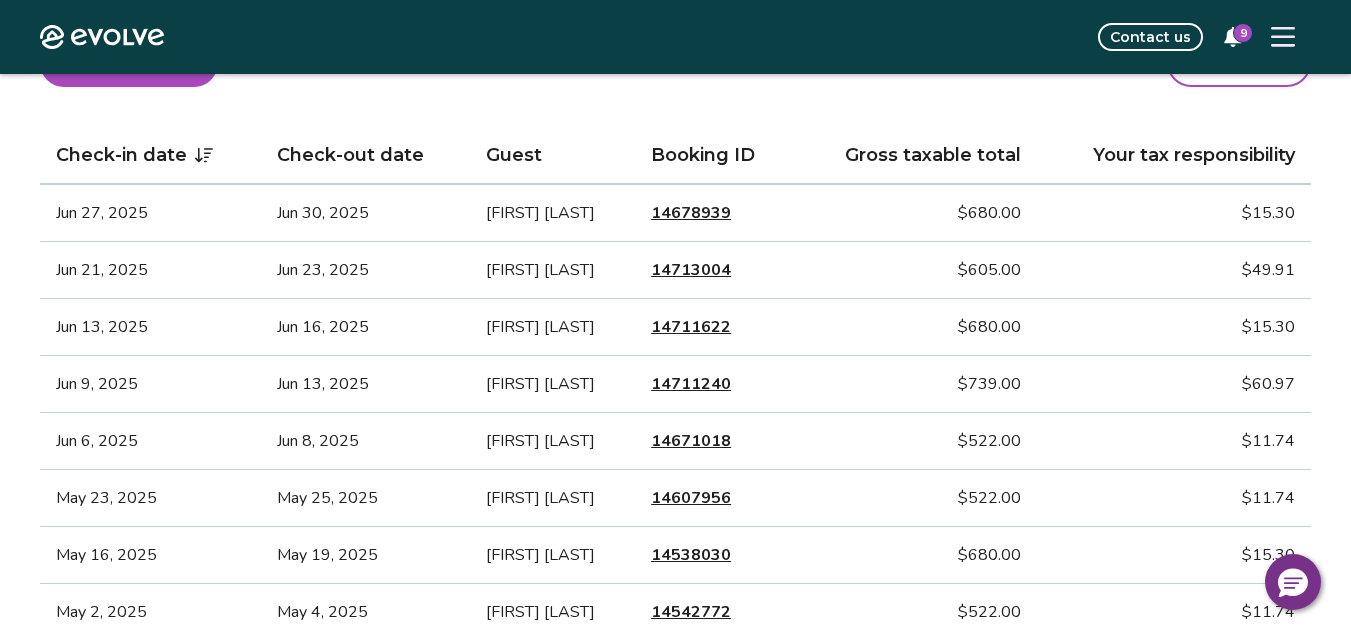 scroll, scrollTop: 497, scrollLeft: 0, axis: vertical 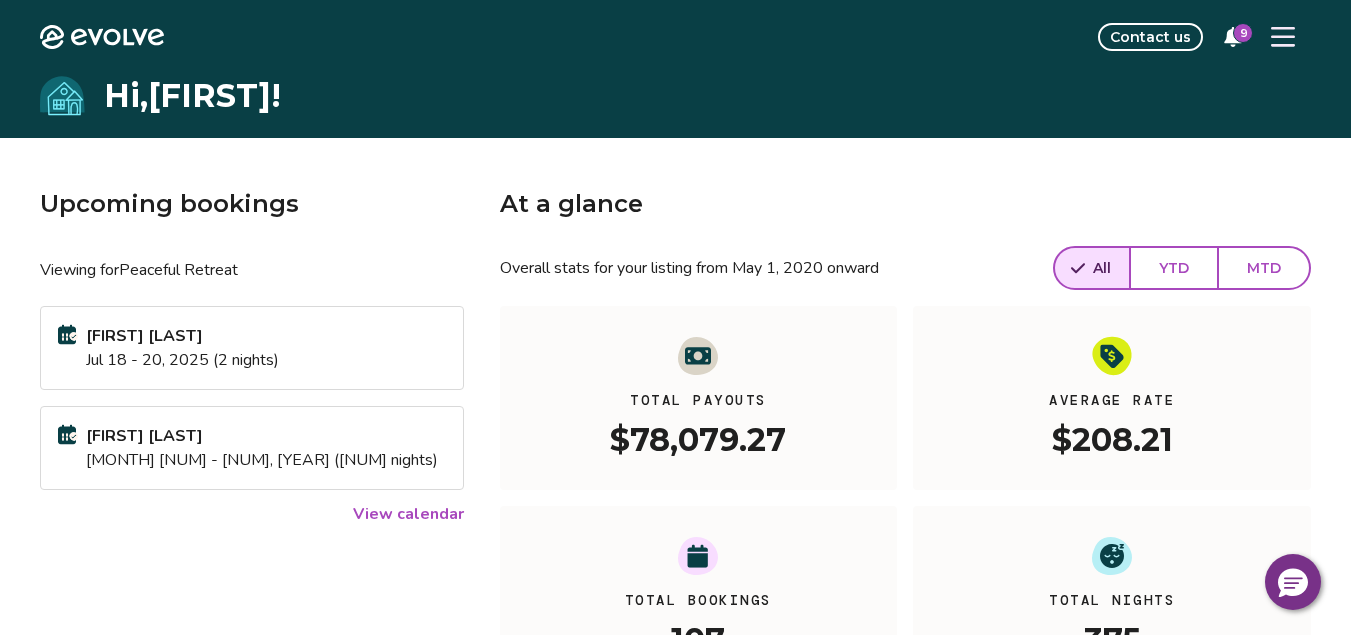 click 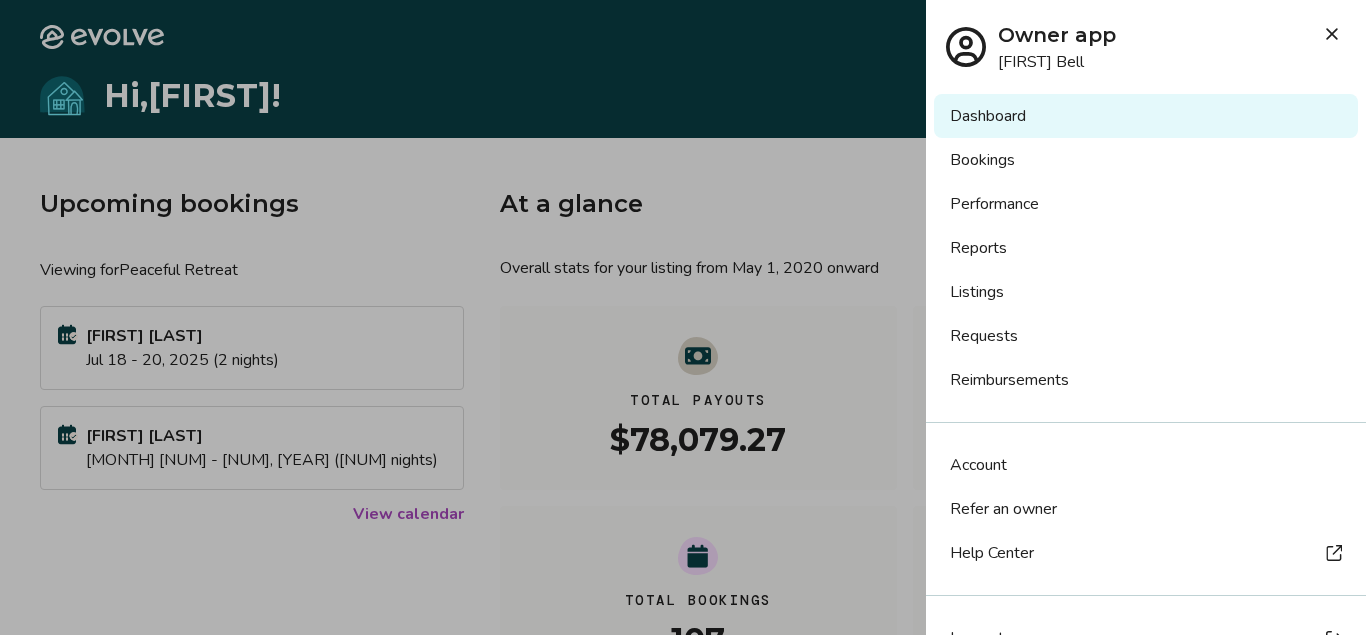 click on "Reports" at bounding box center (1146, 248) 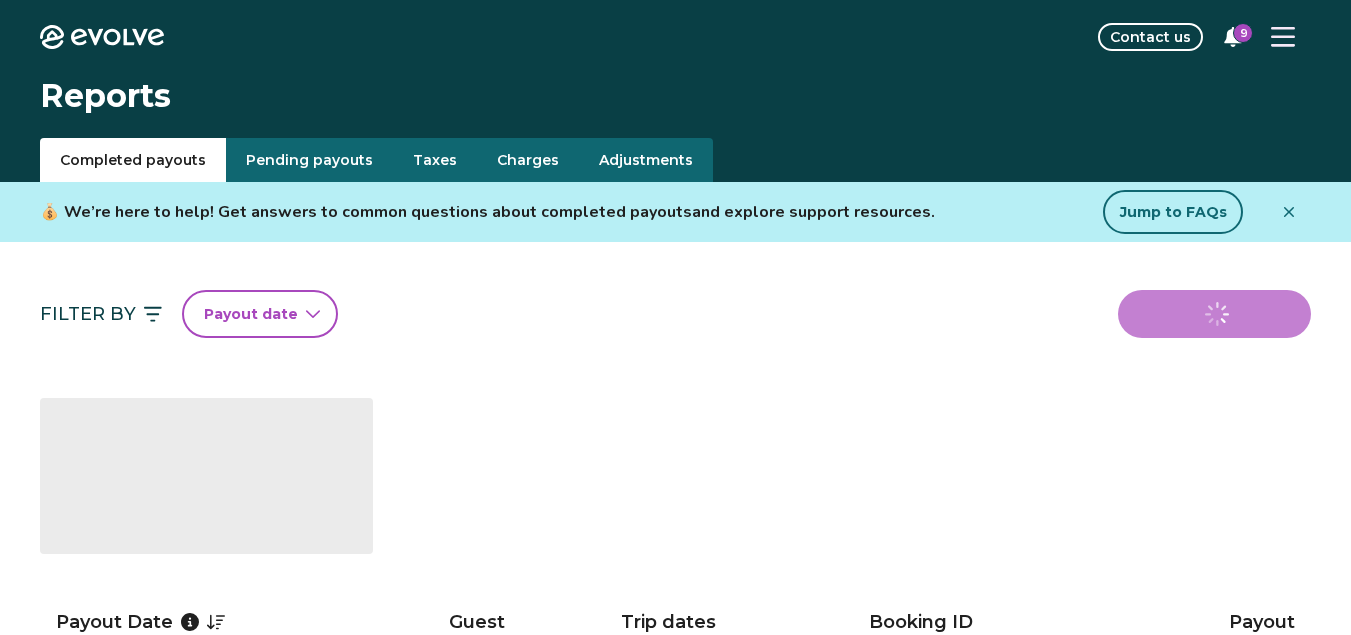 scroll, scrollTop: 0, scrollLeft: 0, axis: both 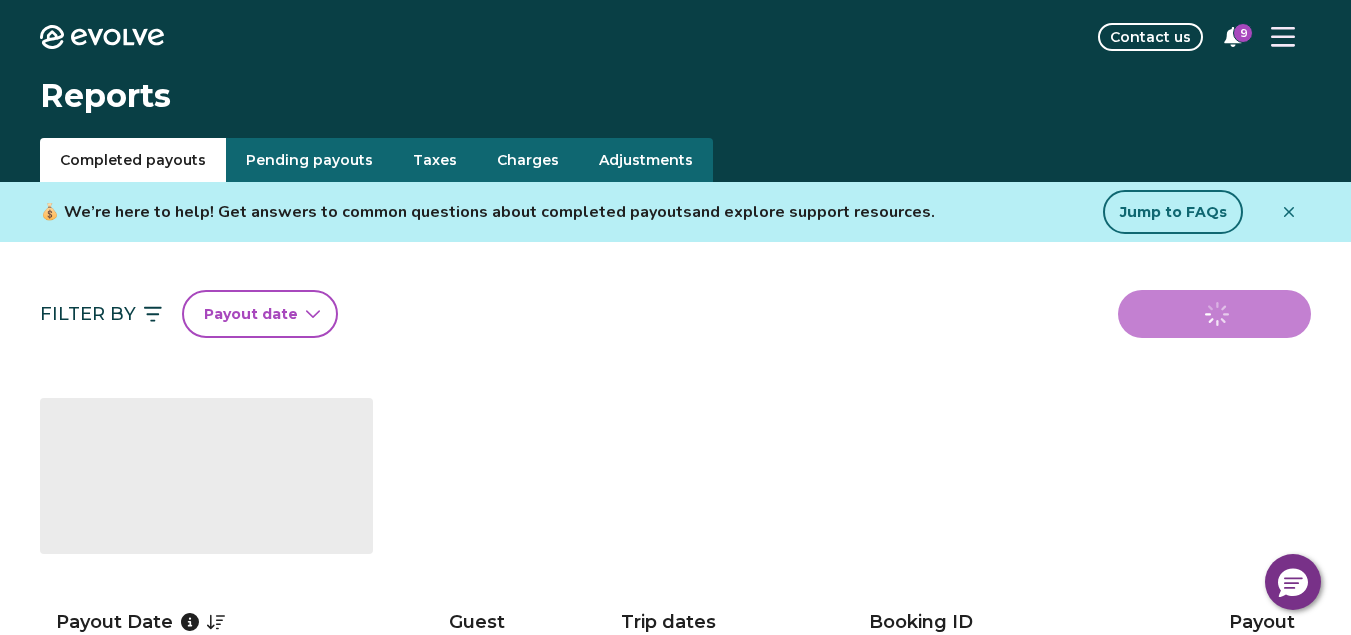 click on "Taxes" at bounding box center (435, 160) 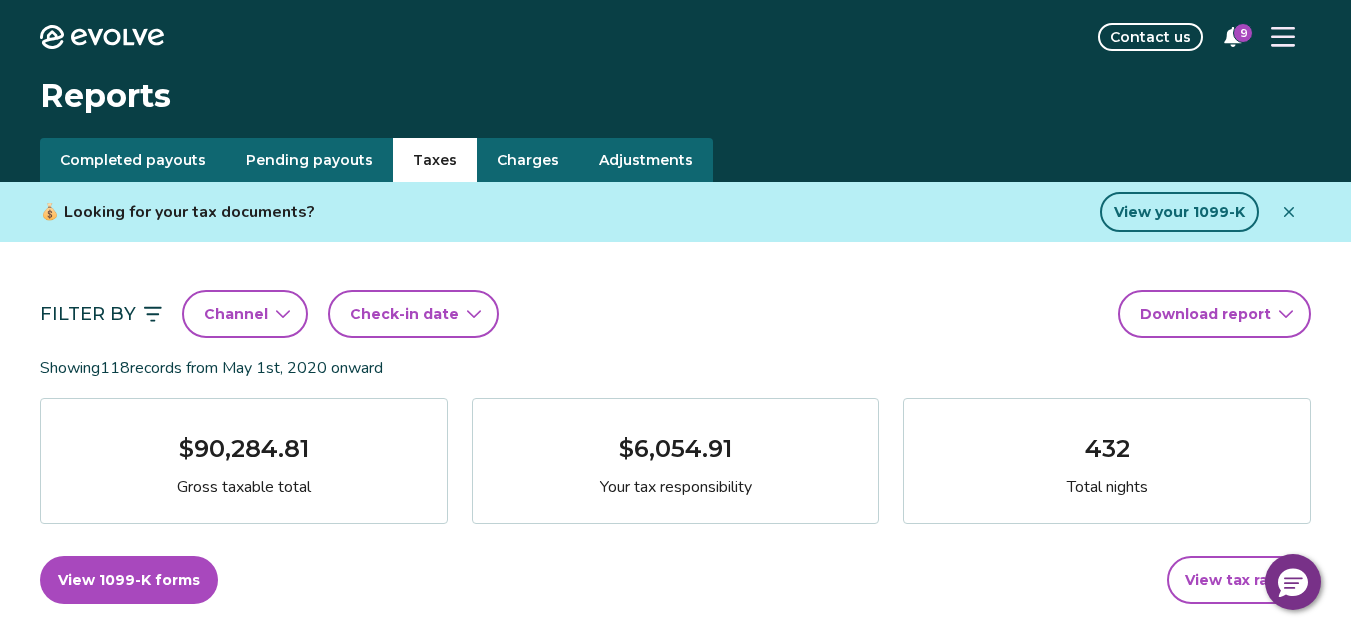 click 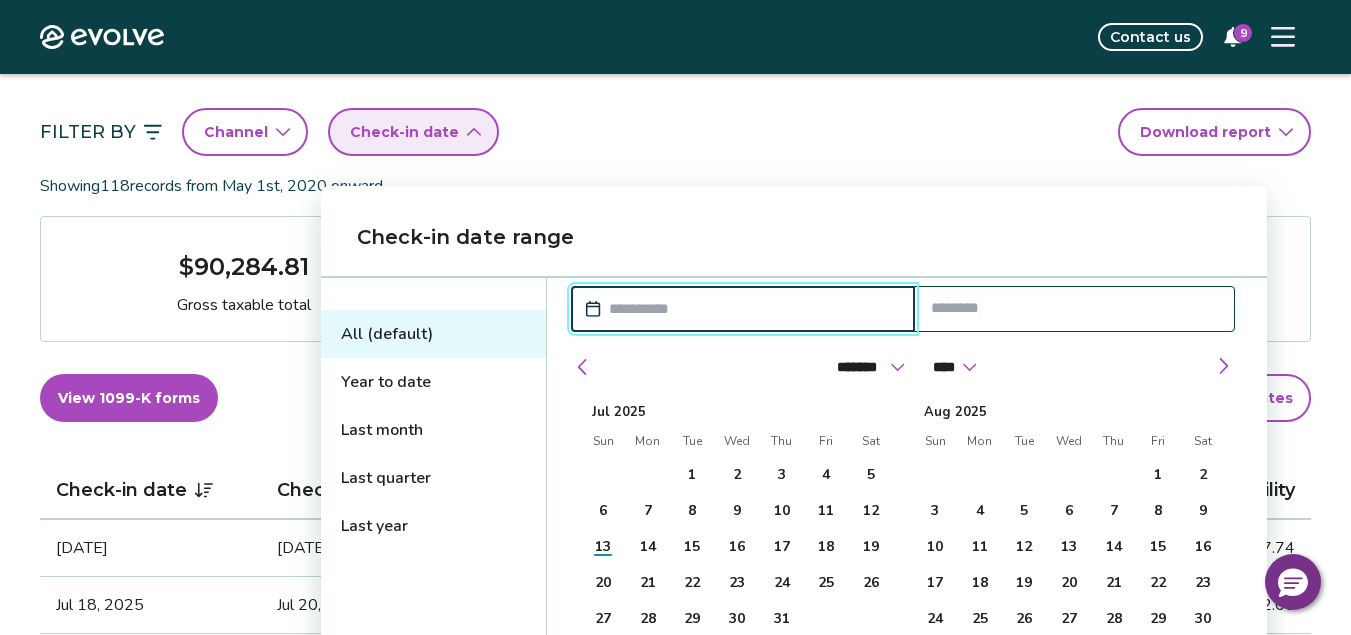 scroll, scrollTop: 200, scrollLeft: 0, axis: vertical 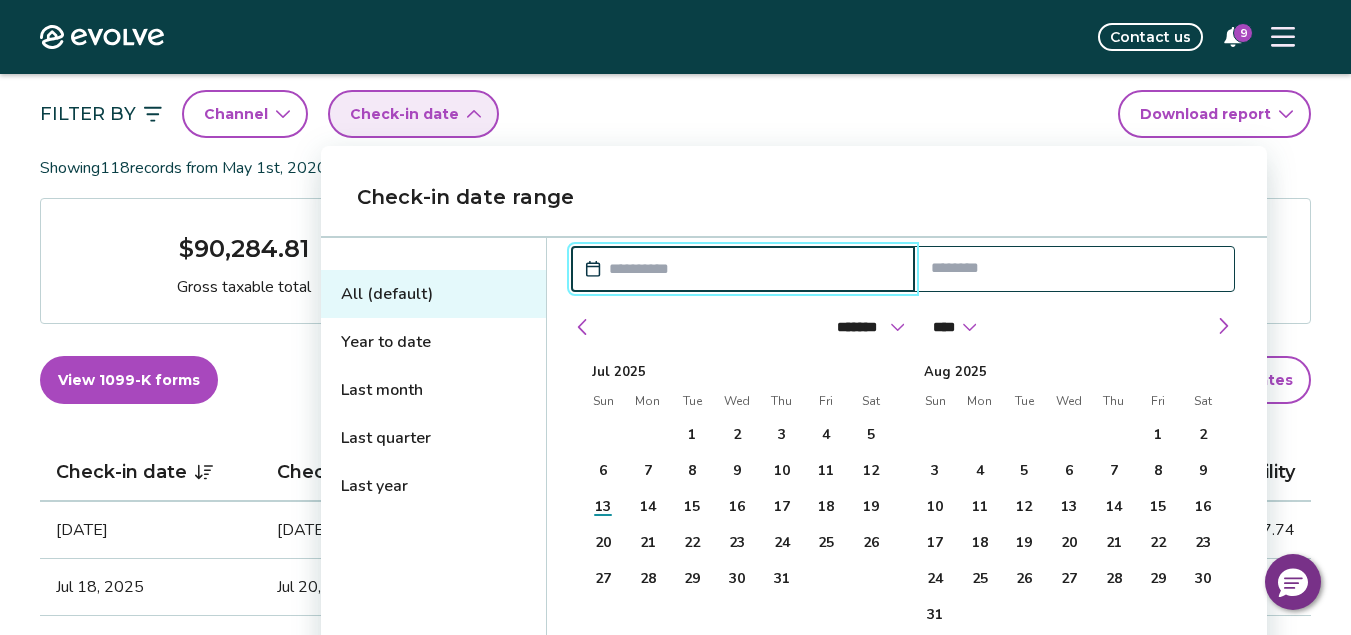 click on "Last quarter" at bounding box center (433, 438) 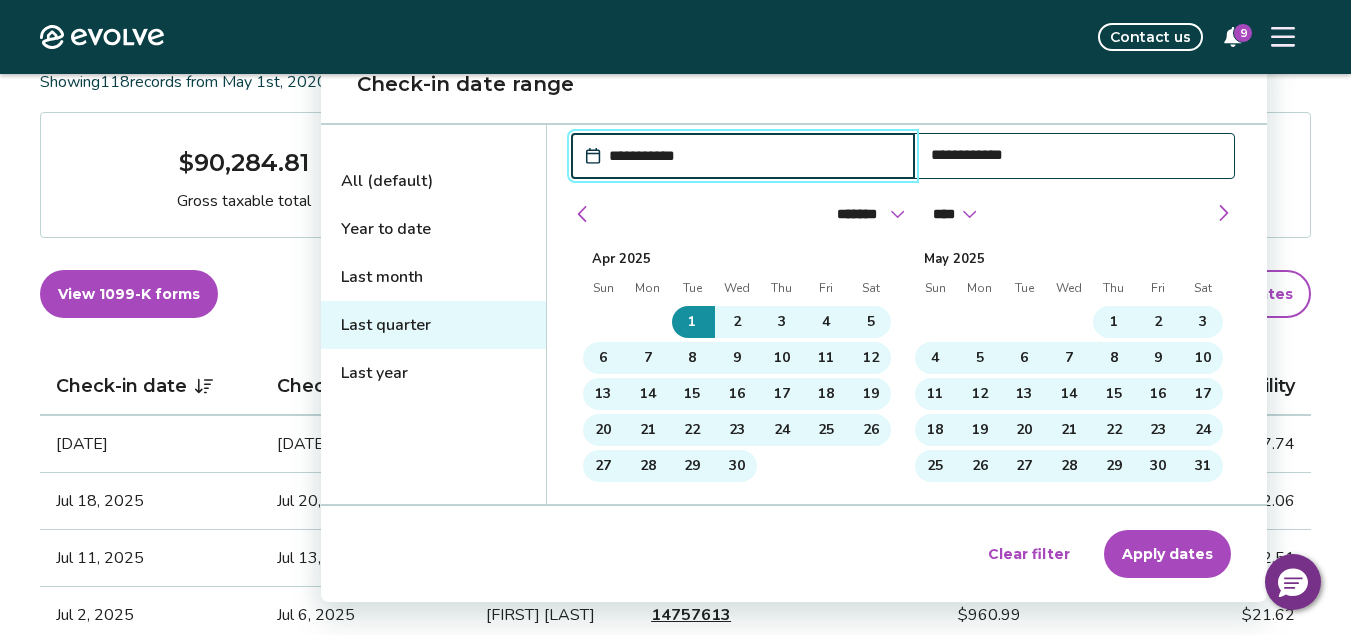 scroll, scrollTop: 360, scrollLeft: 0, axis: vertical 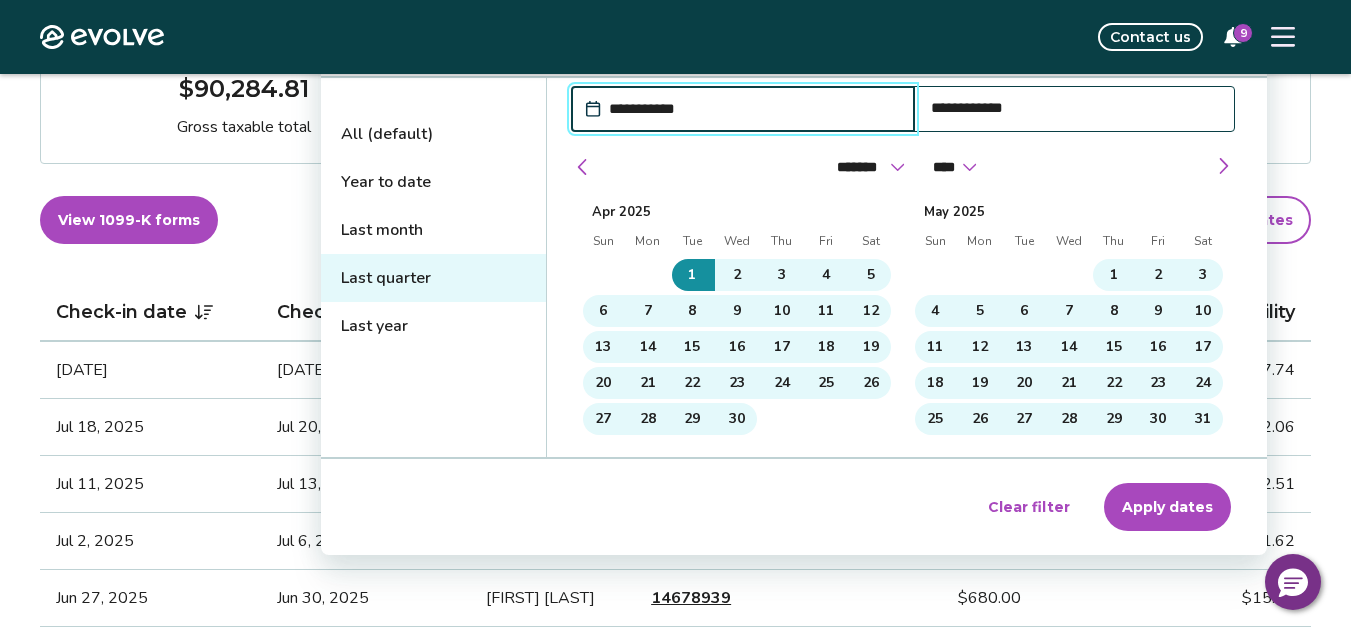 click on "Apply dates" at bounding box center (1167, 507) 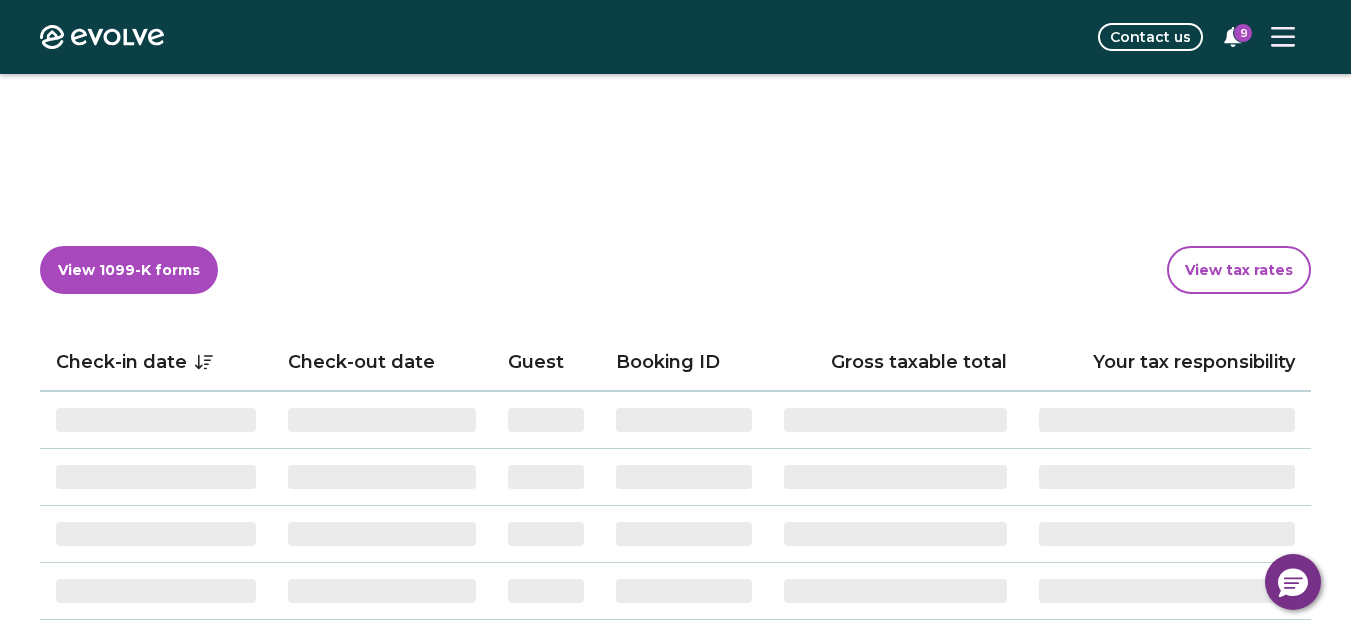 scroll, scrollTop: 0, scrollLeft: 0, axis: both 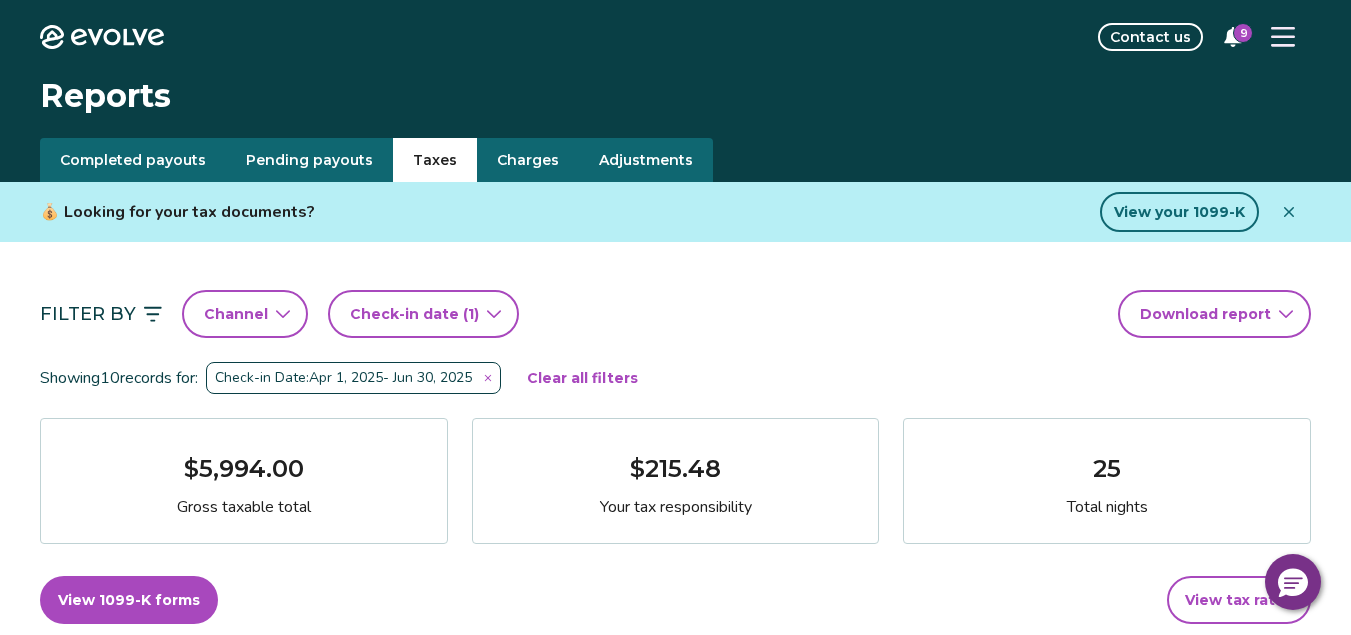 type 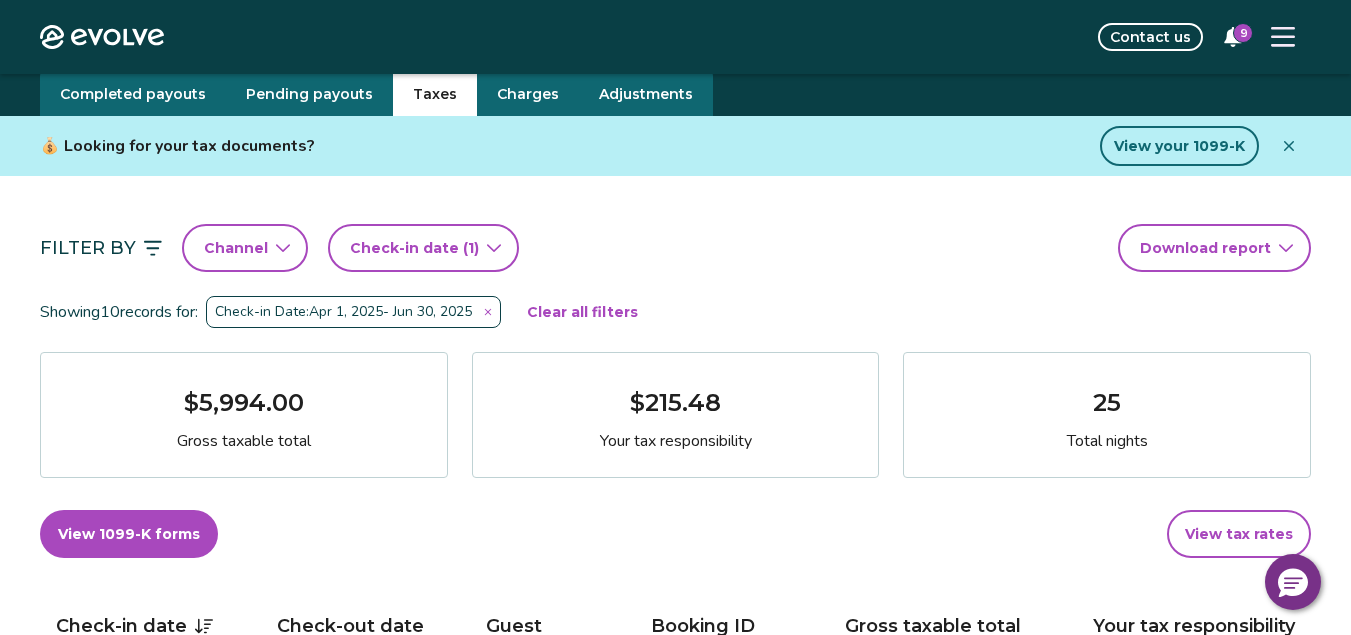 scroll, scrollTop: 0, scrollLeft: 0, axis: both 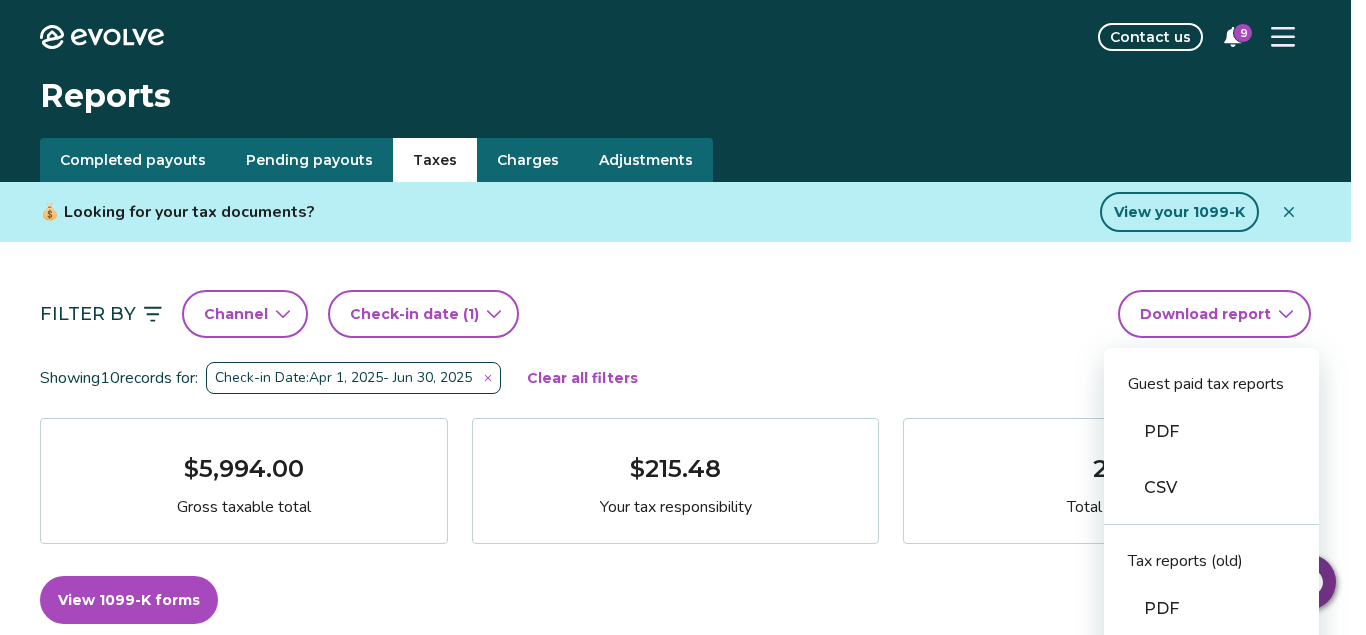 click on "Evolve Contact us 9 Reports Completed payouts Pending payouts Taxes Charges Adjustments 💰 Looking for your tax documents? View your 1099-K Filter By  Channel Check-in date (1) Download   report Guest paid tax reports PDF CSV Tax reports (old) PDF CSV Financial reporting guide PDF Showing  10  records   for: Check-in Date:  Apr 1, 2025  -   Jun 30, 2025 Clear all filters $5,994.00 Gross taxable total $215.48 Your tax responsibility 25 Total nights View 1099-K forms View tax rates Check-in date Check-out date Guest Booking ID Gross taxable total Your tax responsibility Jun 27, 2025 Jun 30, 2025 Meghan Brock 14678939 $680.00 $15.30 Jun 21, 2025 Jun 23, 2025 Chris Acosta 14713004 $605.00 $49.91 Jun 13, 2025 Jun 16, 2025 Ibeth Quintanilla 14711622 $680.00 $15.30 Jun 9, 2025 Jun 13, 2025 Aaron Reznicek 14711240 $739.00 $60.97 Jun 6, 2025 Jun 8, 2025 Cody Taylor 14671018 $522.00 $11.74 May 23, 2025 May 25, 2025 David Aguilar 14607956 $522.00 $11.74 May 16, 2025 May 19, 2025 Wally Reyes 14538030 $680.00 $15.30 |" at bounding box center [683, 1251] 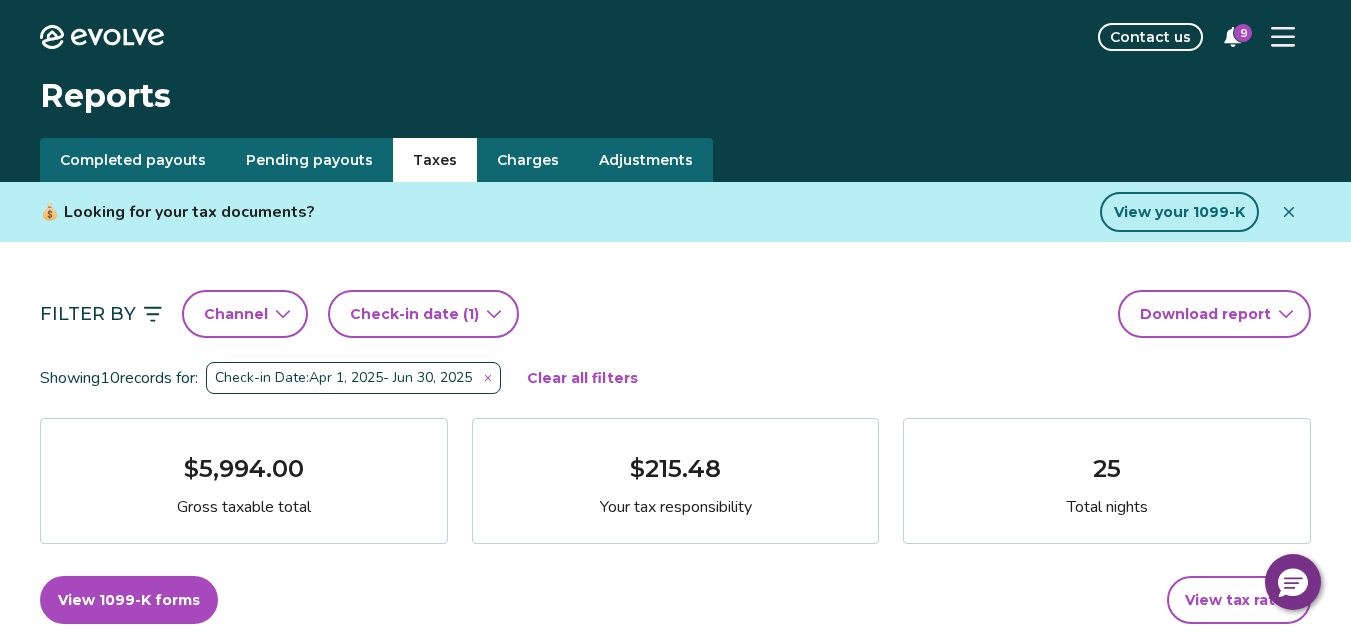 scroll, scrollTop: 0, scrollLeft: 0, axis: both 